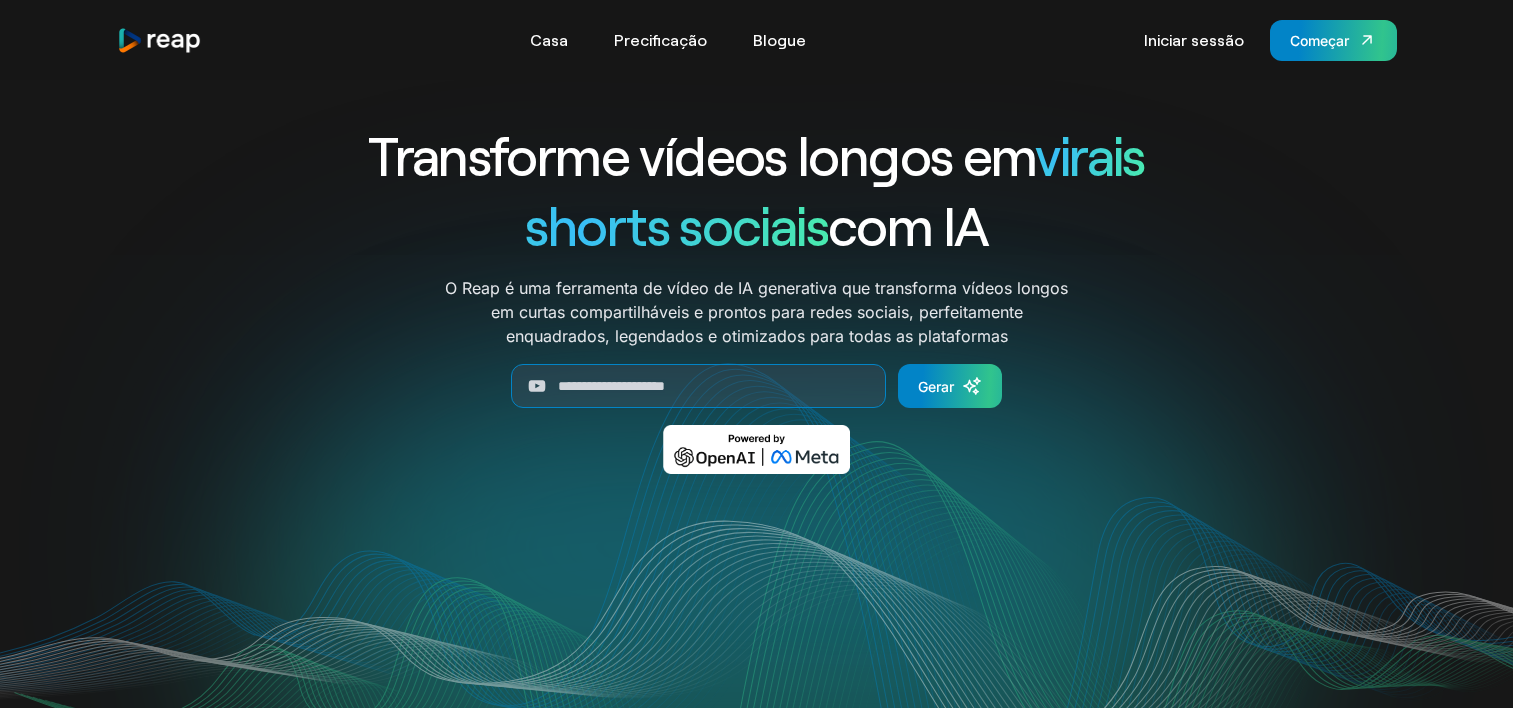 scroll, scrollTop: 0, scrollLeft: 0, axis: both 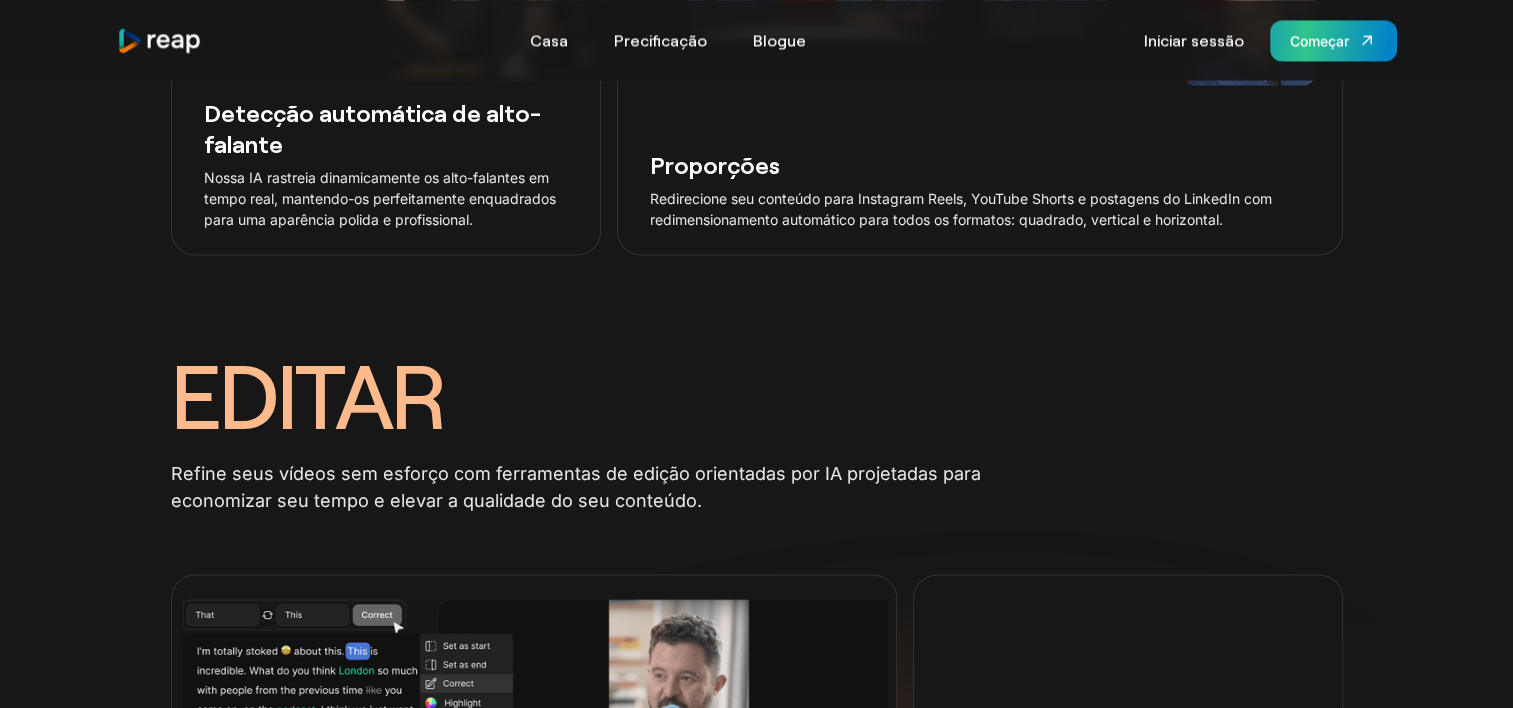 click 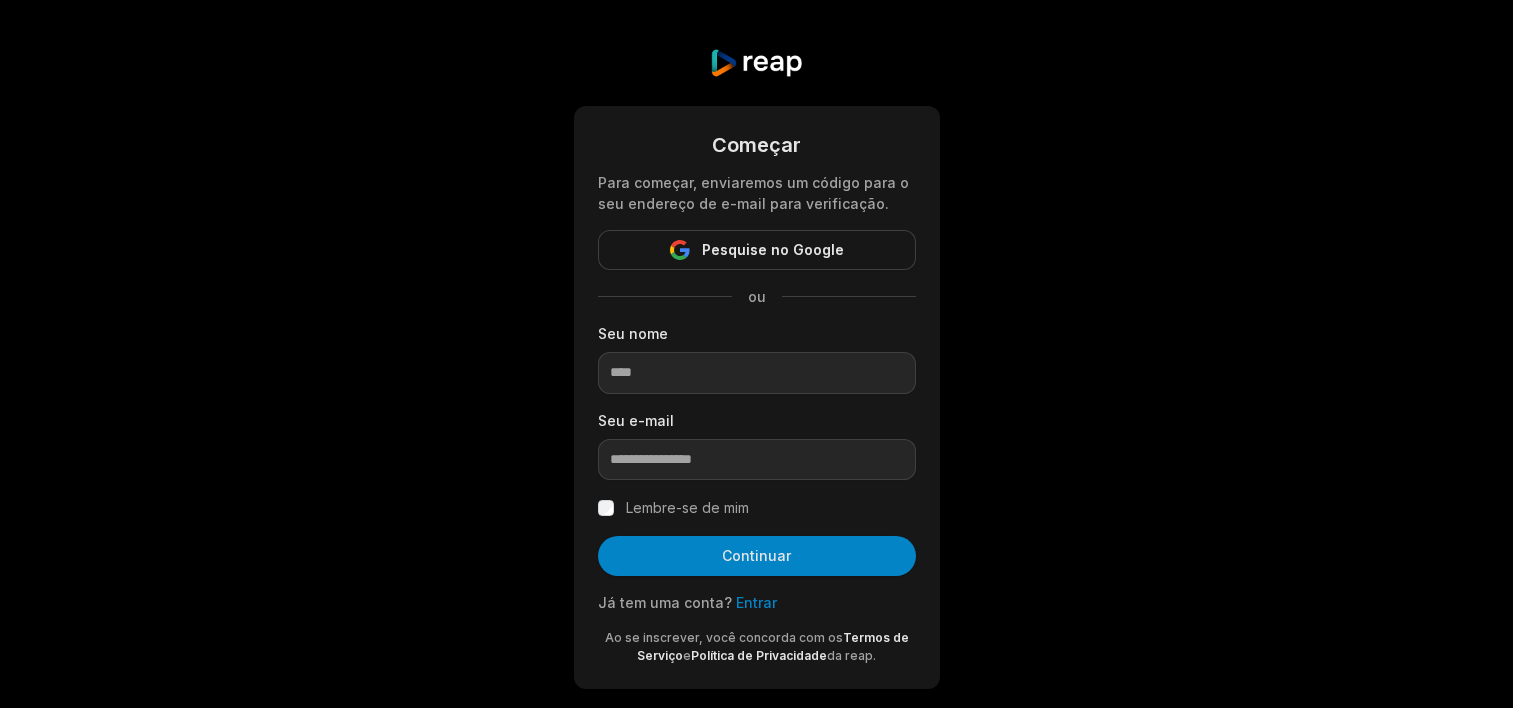 scroll, scrollTop: 0, scrollLeft: 0, axis: both 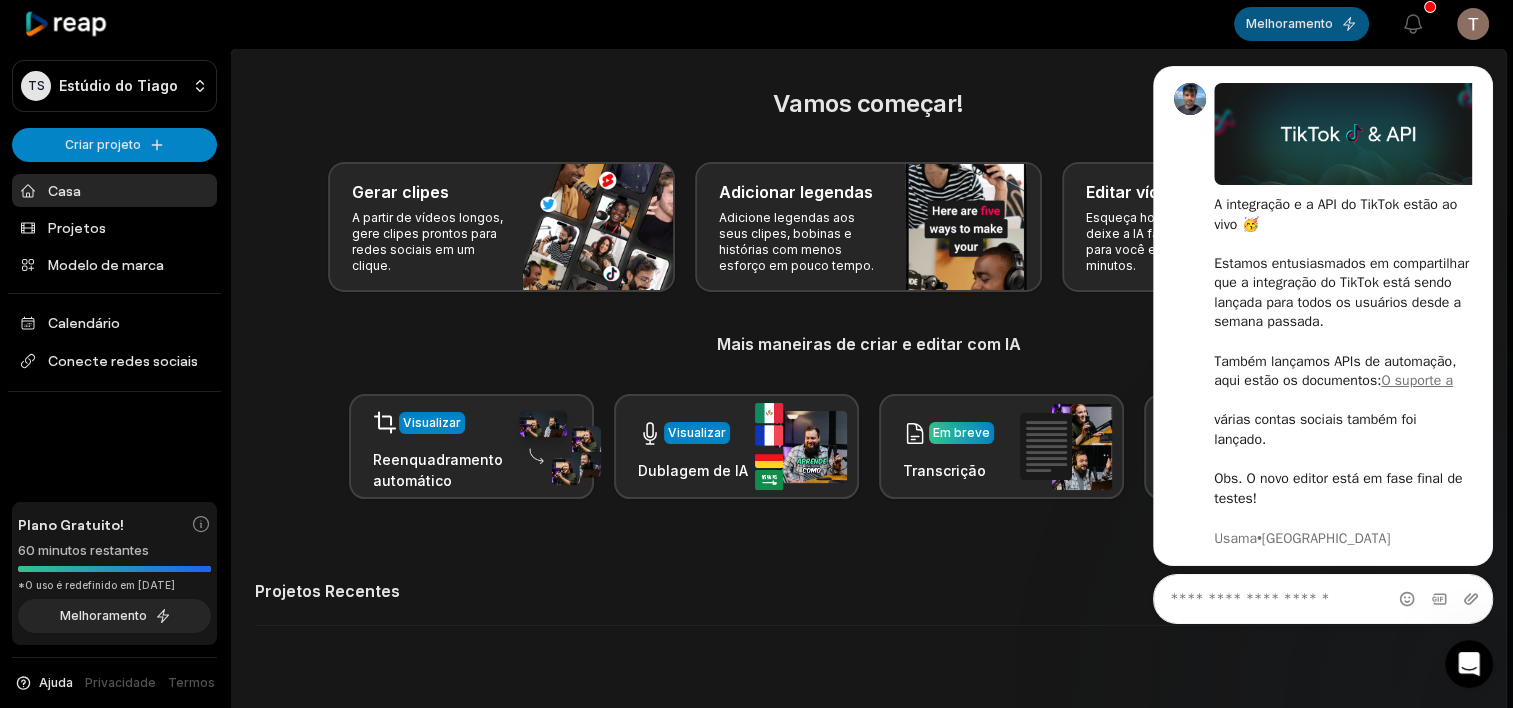 click on "Melhoramento" at bounding box center [1289, 24] 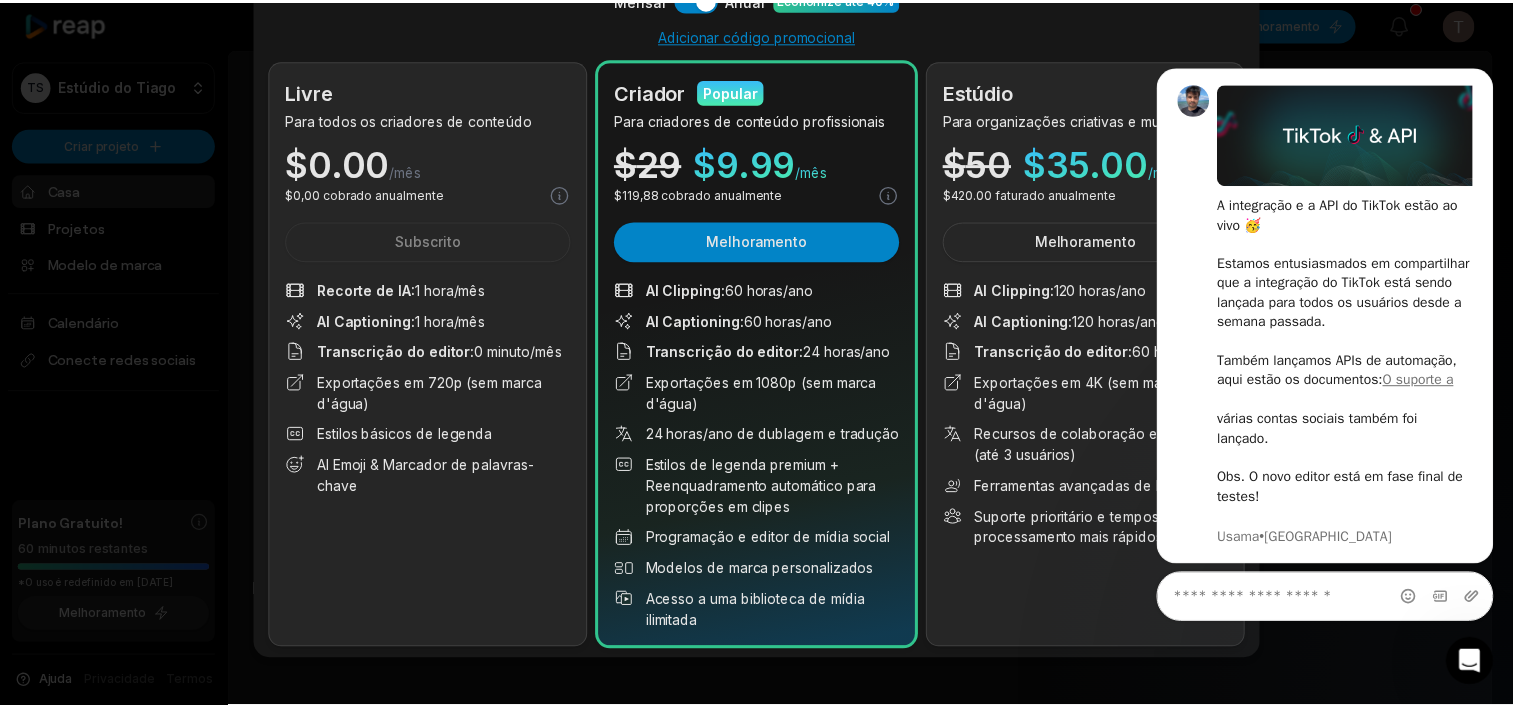 scroll, scrollTop: 135, scrollLeft: 0, axis: vertical 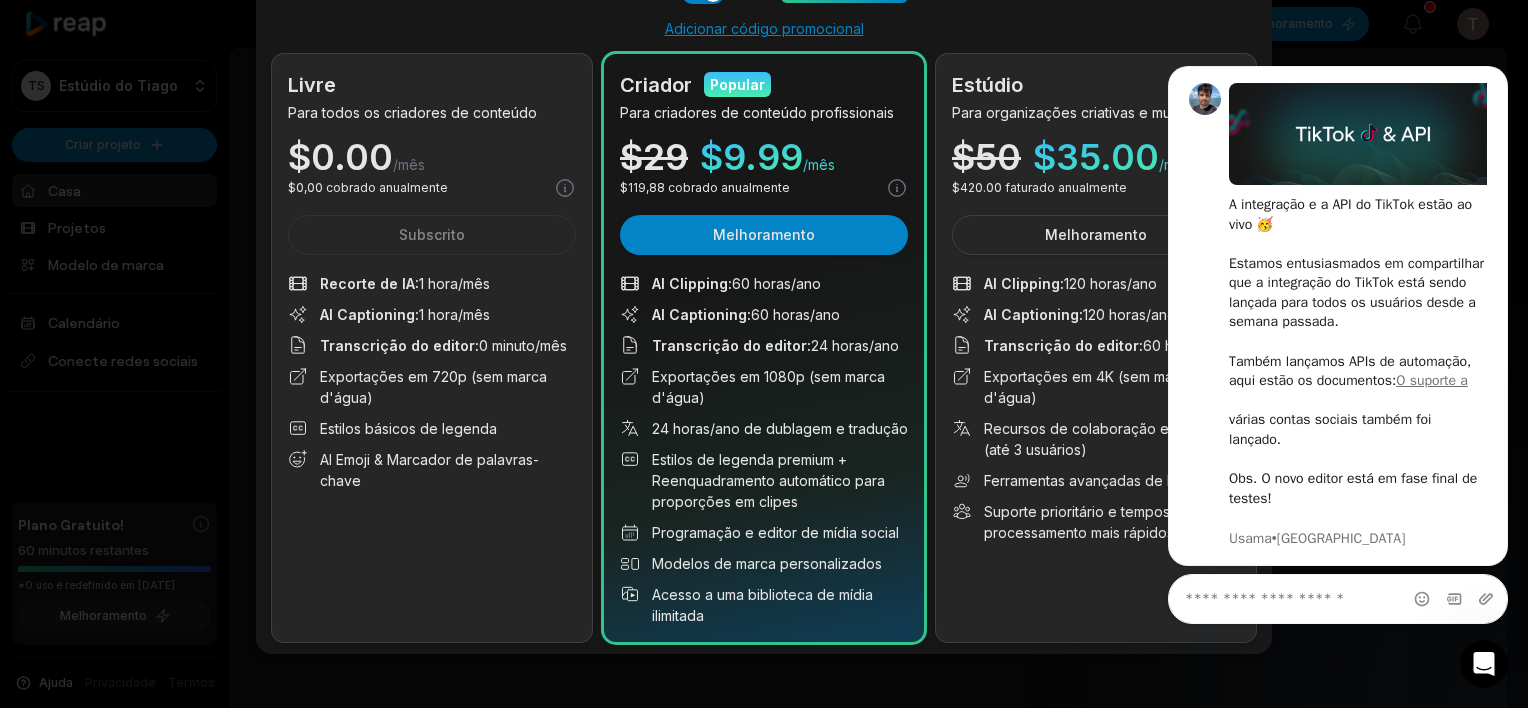 click on "Atualize seu plano Mensal Configuração de uso Anual Economize até 40% Adicionar código promocional Livre Para todos os criadores de conteúdo $ 0.00 /mês $ 0,00 cobrado anualmente Subscrito Recorte de IA:  1 hora/mês AI Captioning:  1 hora/mês Transcrição do editor:  0 minuto/mês Exportações em 720p (sem marca d'água) Estilos básicos de legenda AI Emoji & Marcador de palavras-chave   1 hours of clipping,      1 hours of captions and more Criador Popular Para criadores de conteúdo profissionais $ 29 $ 9.99 /mês $ 119,88 cobrado anualmente Melhoramento AI Clipping:  60 horas/ano AI Captioning:  60 horas/ano Transcrição do editor:  24 horas/ano Exportações em 1080p (sem marca d'água) 24 horas/ano de dublagem e tradução Estilos de legenda premium + Reenquadramento automático para proporções em clipes Programação e editor de mídia social Modelos de marca personalizados Acesso a uma biblioteca de mídia ilimitada   60 hours of clipping,      60 hours of captions and more Estúdio $ 50 $" at bounding box center (764, 287) 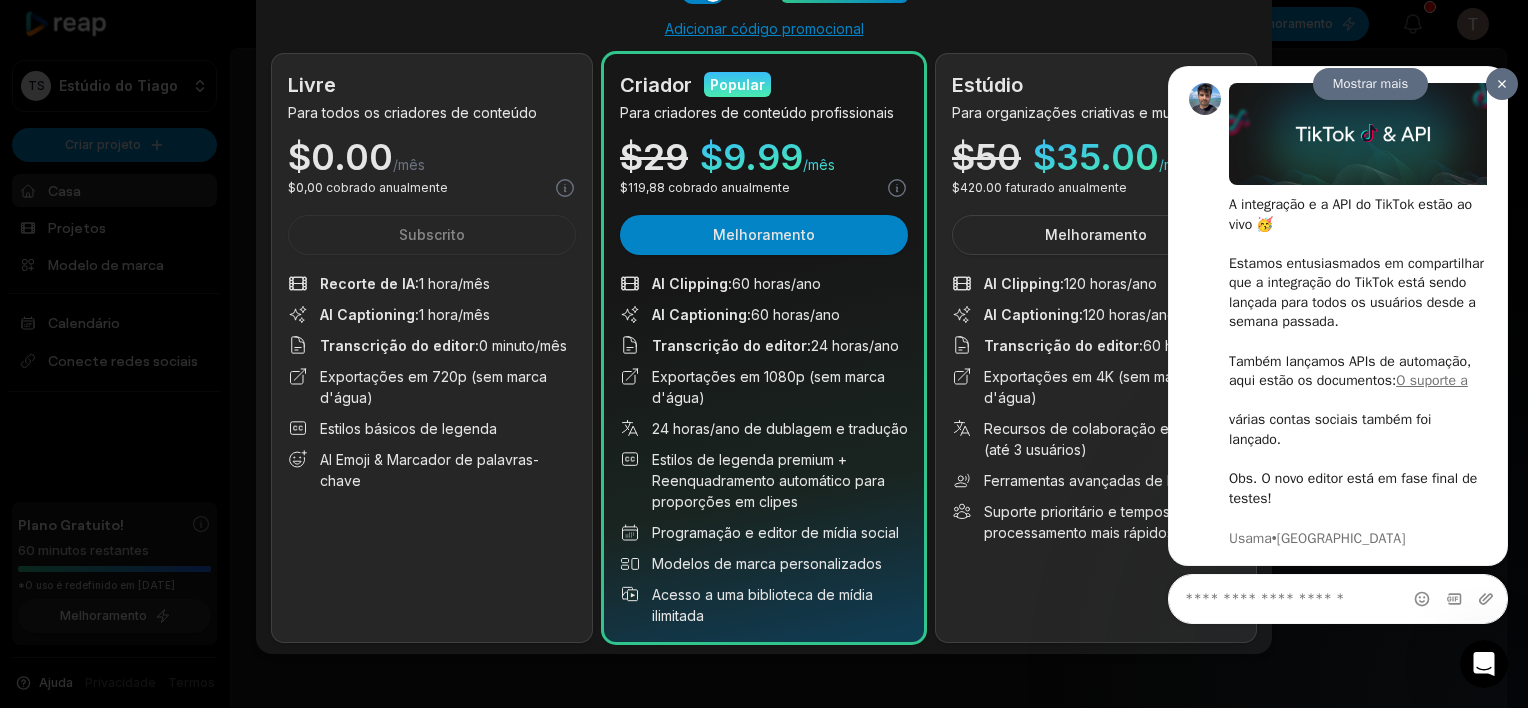 click at bounding box center (1502, 83) 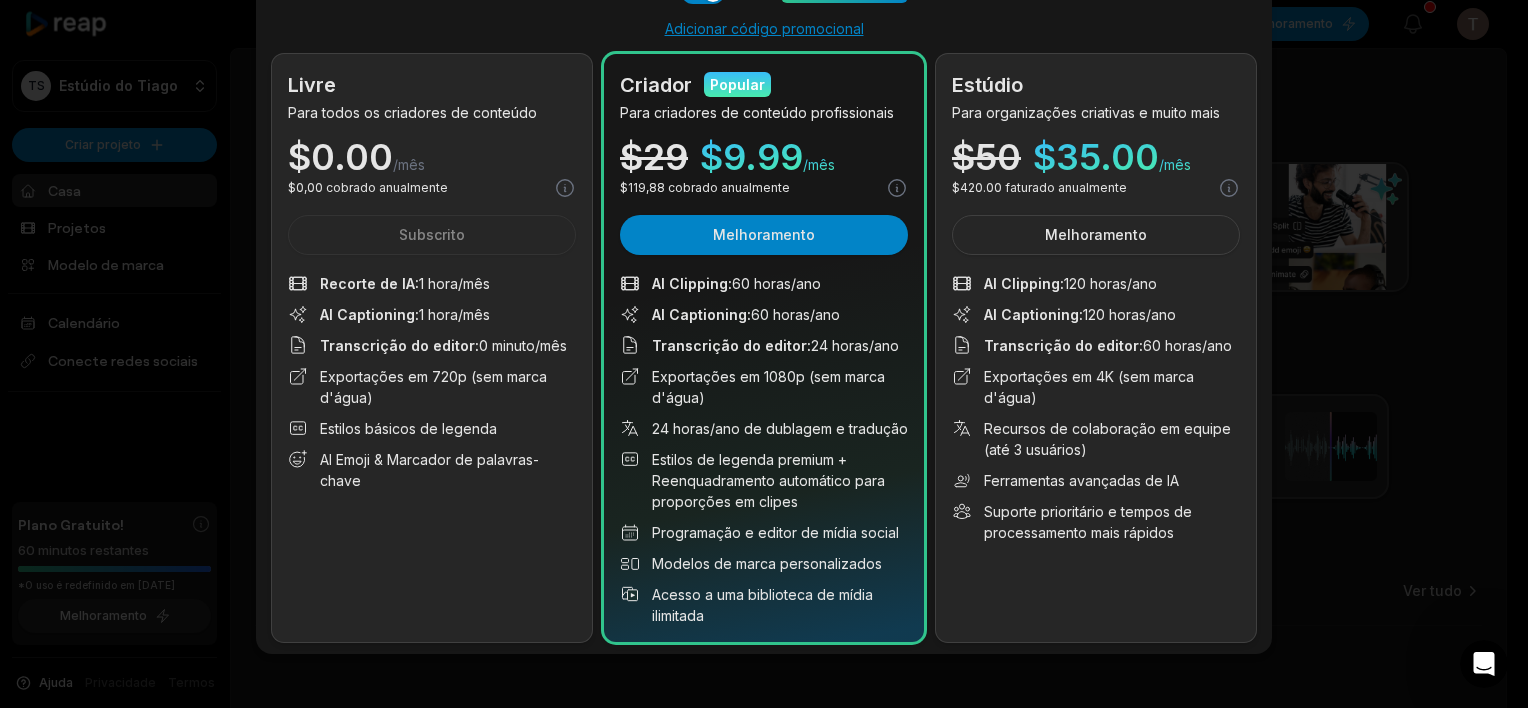 click on "Atualize seu plano Mensal Configuração de uso Anual Economize até 40% Adicionar código promocional Livre Para todos os criadores de conteúdo $ 0.00 /mês $ 0,00 cobrado anualmente Subscrito Recorte de IA:  1 hora/mês AI Captioning:  1 hora/mês Transcrição do editor:  0 minuto/mês Exportações em 720p (sem marca d'água) Estilos básicos de legenda AI Emoji & Marcador de palavras-chave   1 hours of clipping,      1 hours of captions and more Criador Popular Para criadores de conteúdo profissionais $ 29 $ 9.99 /mês $ 119,88 cobrado anualmente Melhoramento AI Clipping:  60 horas/ano AI Captioning:  60 horas/ano Transcrição do editor:  24 horas/ano Exportações em 1080p (sem marca d'água) 24 horas/ano de dublagem e tradução Estilos de legenda premium + Reenquadramento automático para proporções em clipes Programação e editor de mídia social Modelos de marca personalizados Acesso a uma biblioteca de mídia ilimitada   60 hours of clipping,      60 hours of captions and more Estúdio $ 50 $" at bounding box center [764, 287] 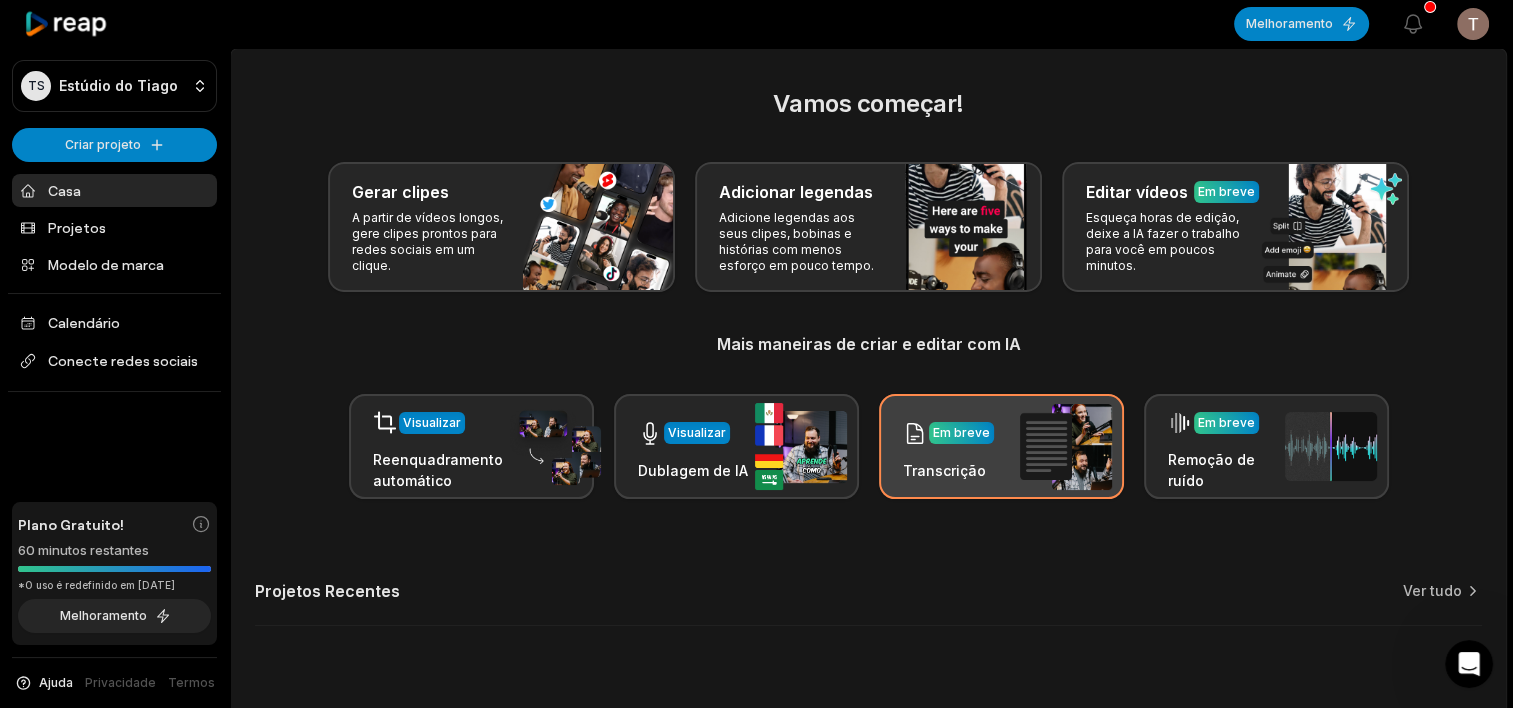 scroll, scrollTop: 45, scrollLeft: 0, axis: vertical 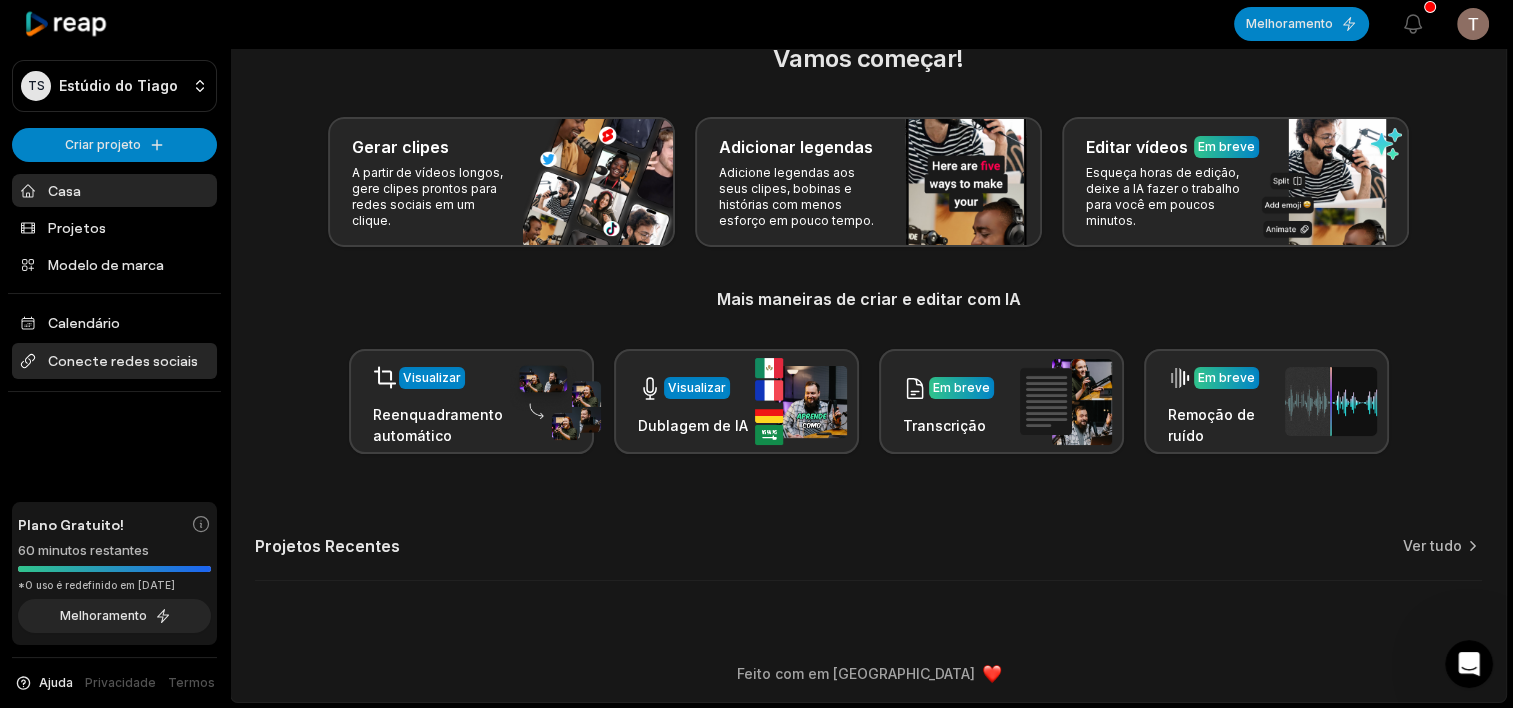 click on "Conecte redes sociais" at bounding box center [123, 361] 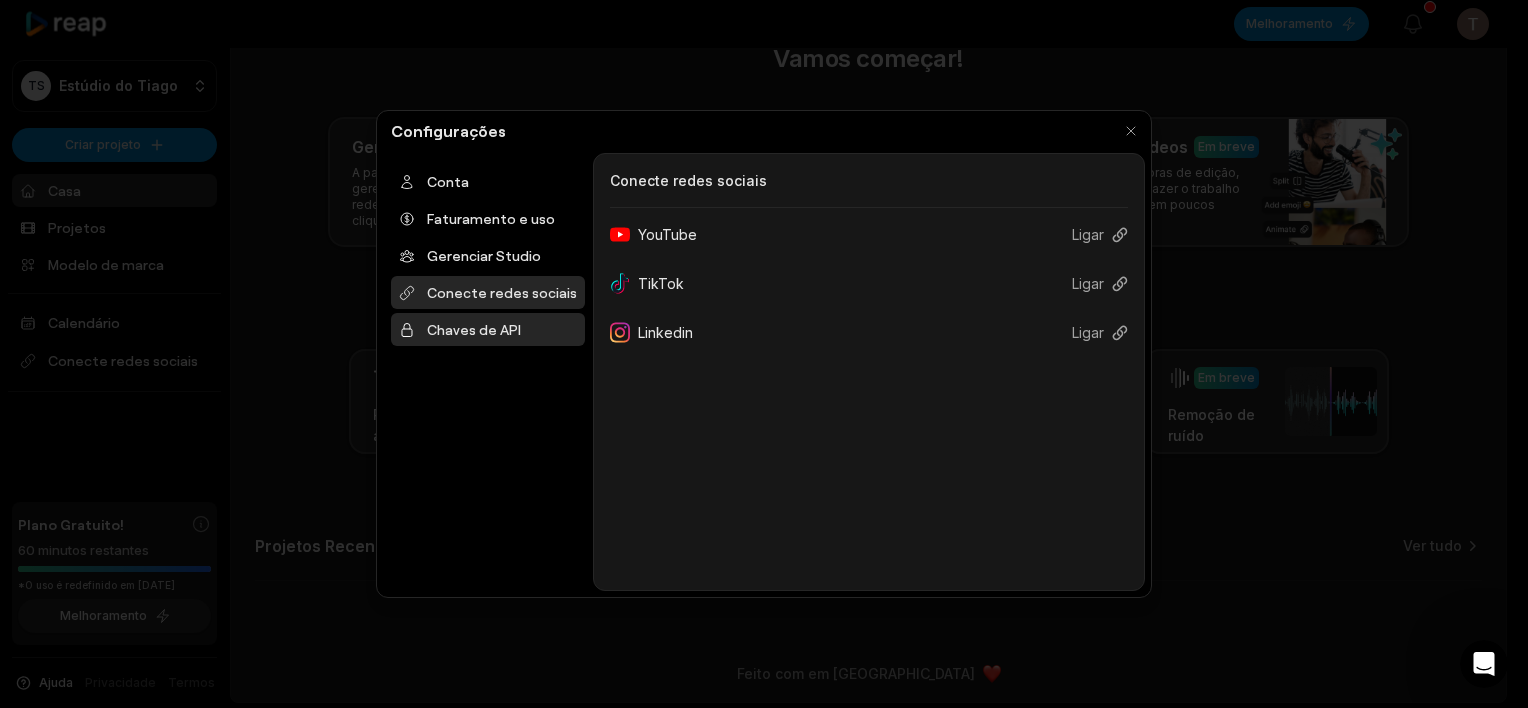 click on "Chaves de API" at bounding box center [474, 329] 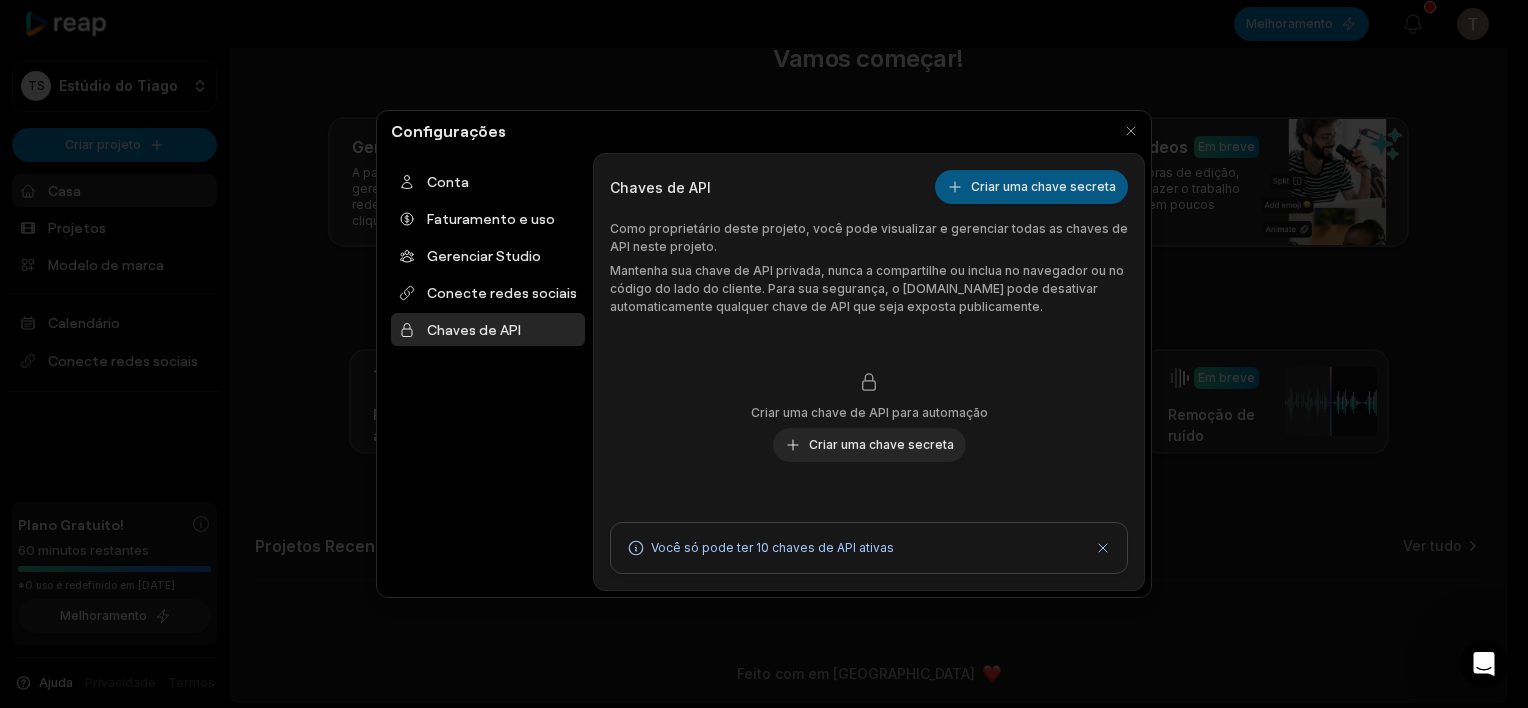 click on "Criar uma chave secreta" at bounding box center (1043, 187) 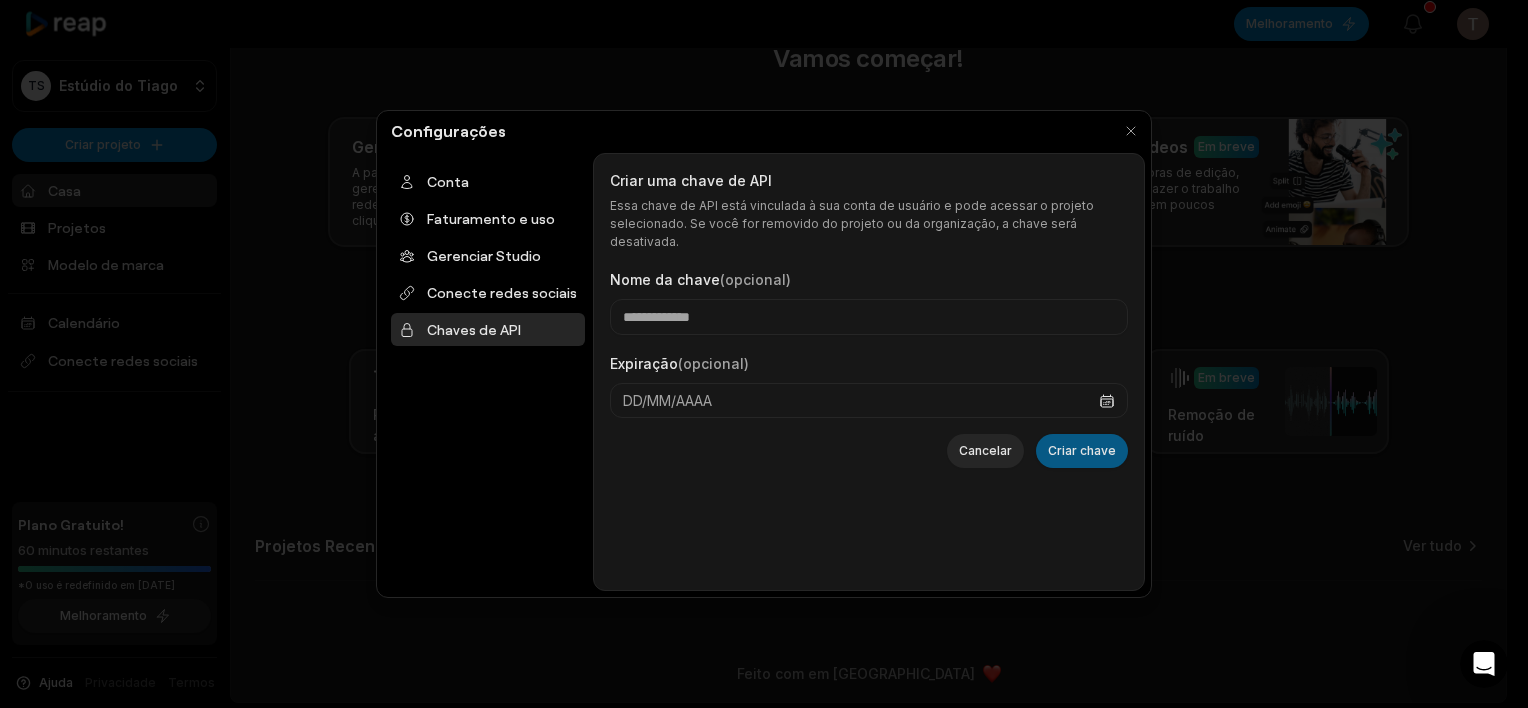 click on "Criar chave" at bounding box center (1082, 451) 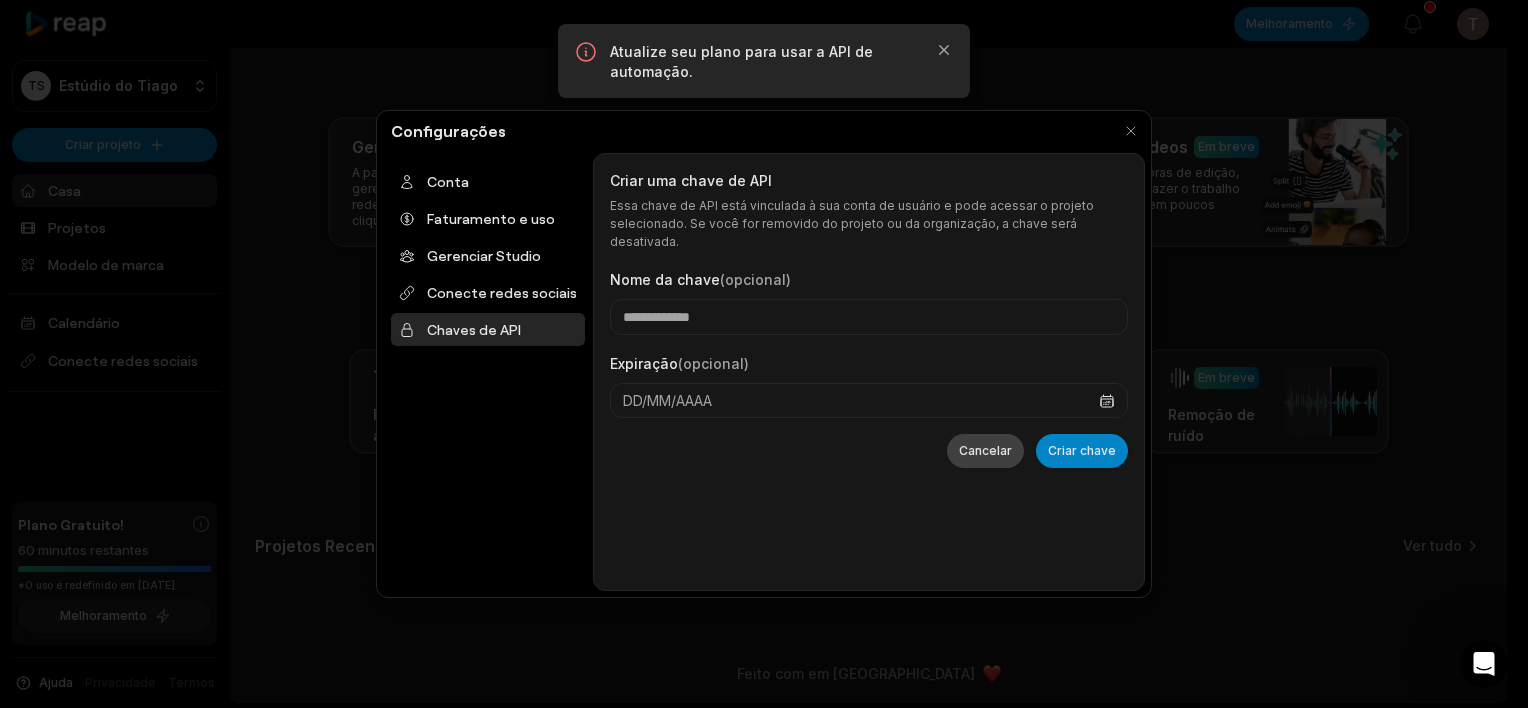 click on "Cancelar" at bounding box center (985, 451) 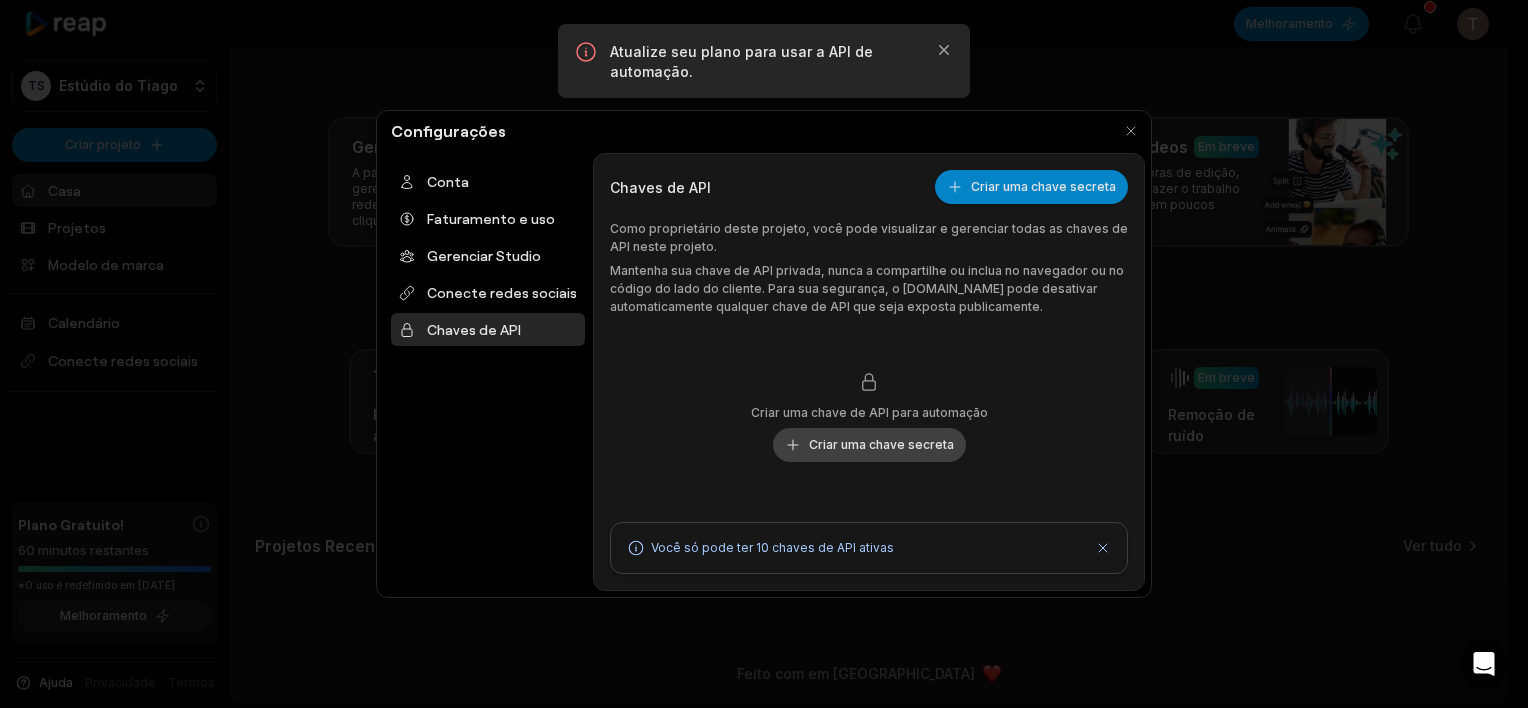 click on "Criar uma chave secreta" at bounding box center (881, 445) 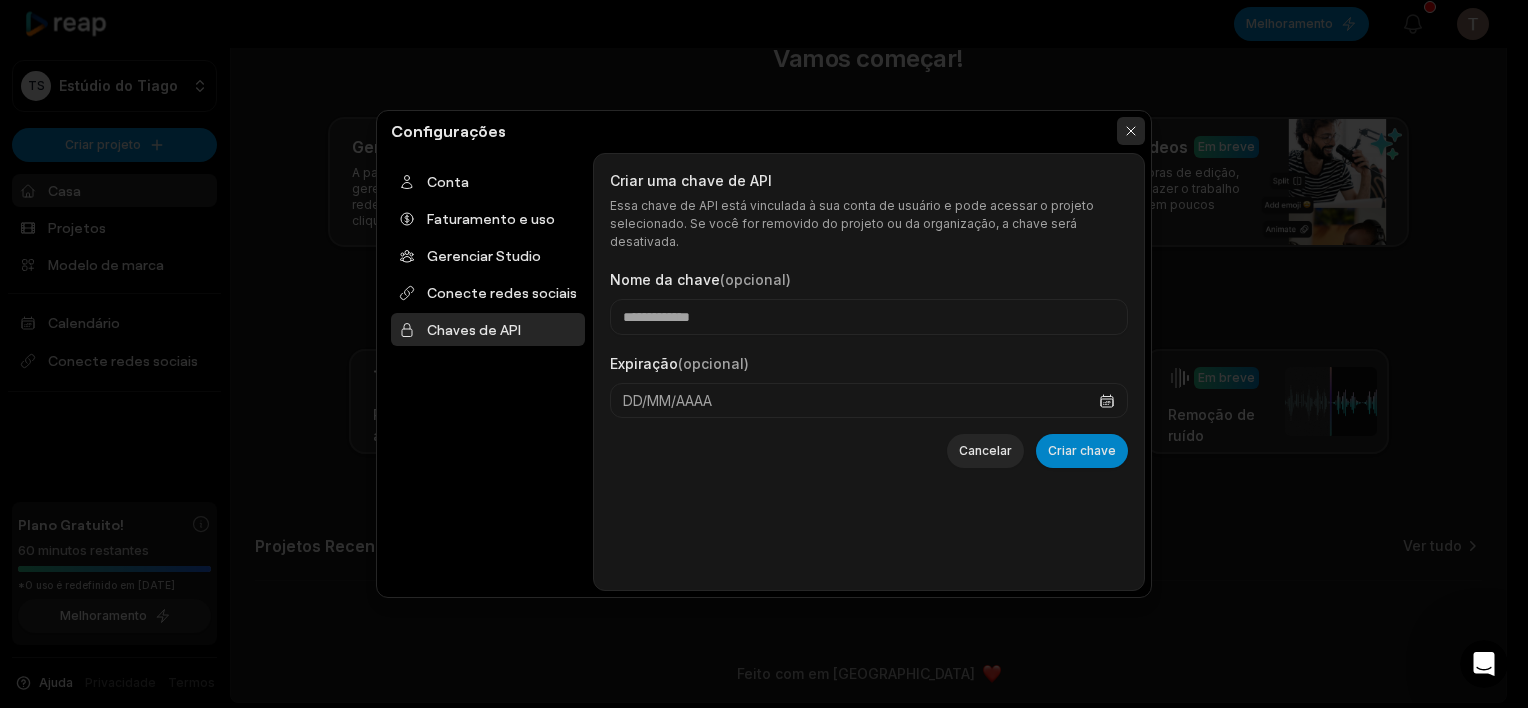 click at bounding box center (1131, 131) 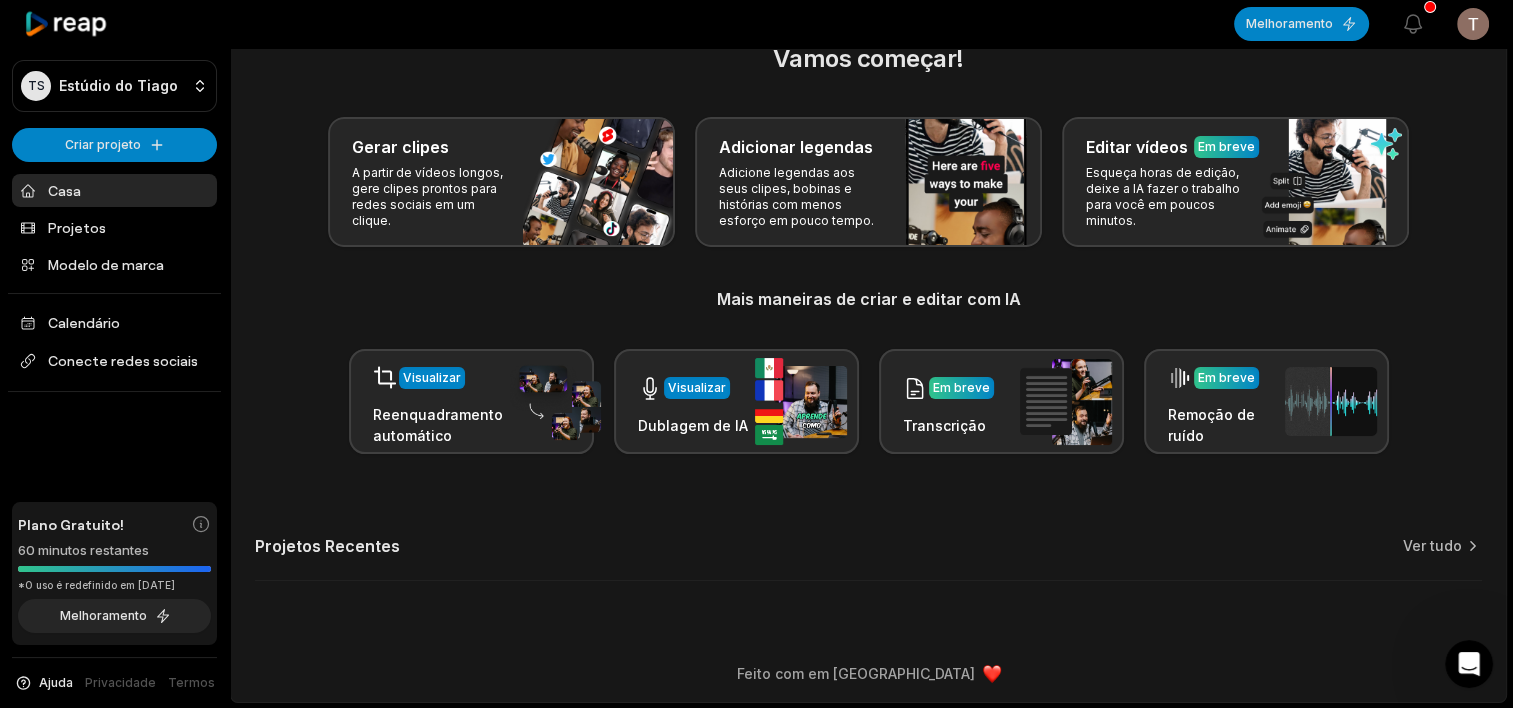 click on "Ajuda" at bounding box center (56, 683) 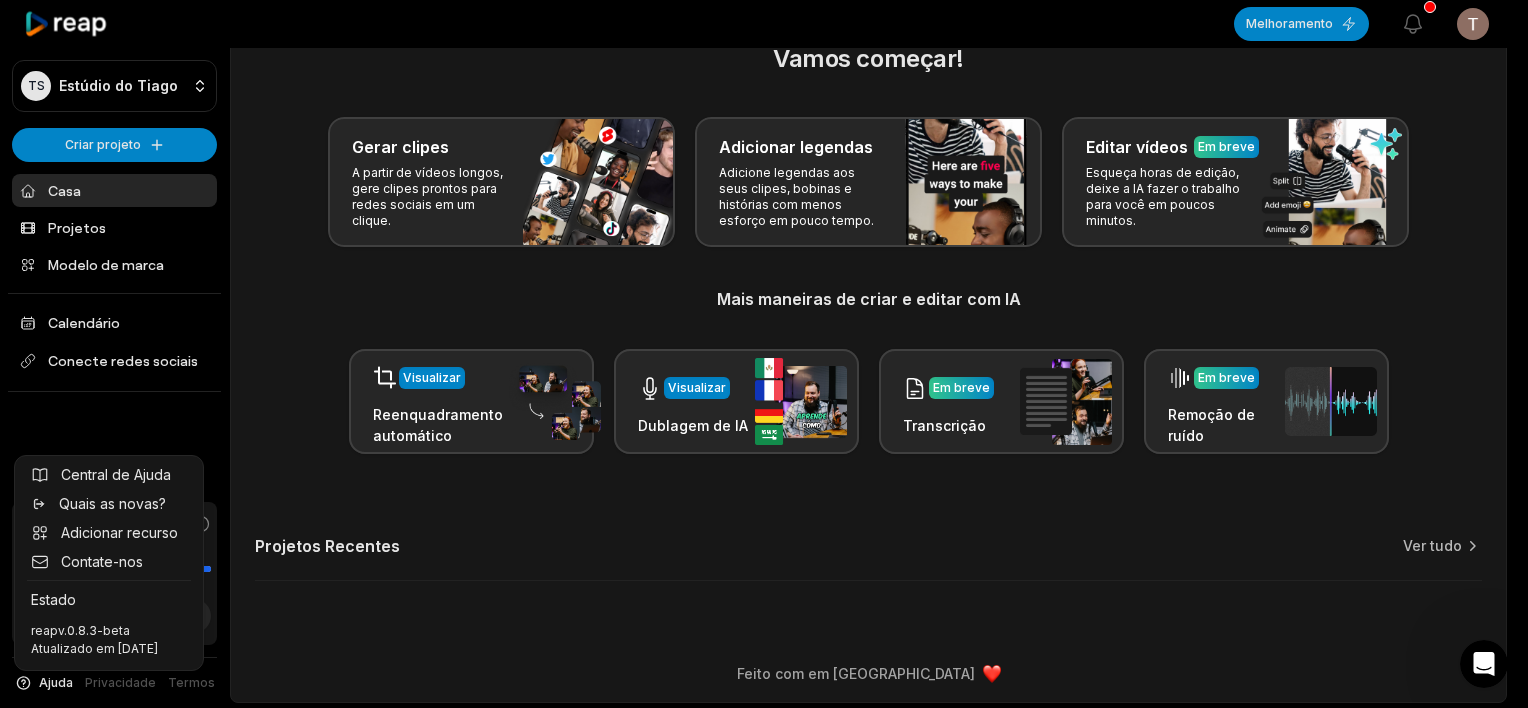 click on "TS Estúdio do Tiago Criar projeto Casa Projetos Modelo de marca Calendário Conecte redes sociais Plano Gratuito! 60 minutos restantes *O uso é redefinido em [DATE] Melhoramento Ajuda Central de Ajuda Quais as novas? Adicionar recurso Contate-nos Estado reap  v.0.8.3-beta Atualizado em [DATE] Privacidade Termos Open sidebar Melhoramento Ver notificações Abrir menu do usuário   Vamos começar! Gerar clipes A partir de vídeos longos, gere clipes prontos para redes sociais em um clique. Adicionar legendas Adicione legendas aos seus clipes, bobinas e histórias com menos esforço em pouco tempo. Editar vídeos Em breve Esqueça horas de edição, deixe a IA fazer o trabalho para você em poucos minutos. Mais maneiras de criar e editar com IA Visualizar Reenquadramento automático Visualizar Dublagem de IA Em breve Transcrição Em breve Remoção de ruído Projetos Recentes Ver tudo Feito com em [GEOGRAPHIC_DATA]" at bounding box center (756, 332) 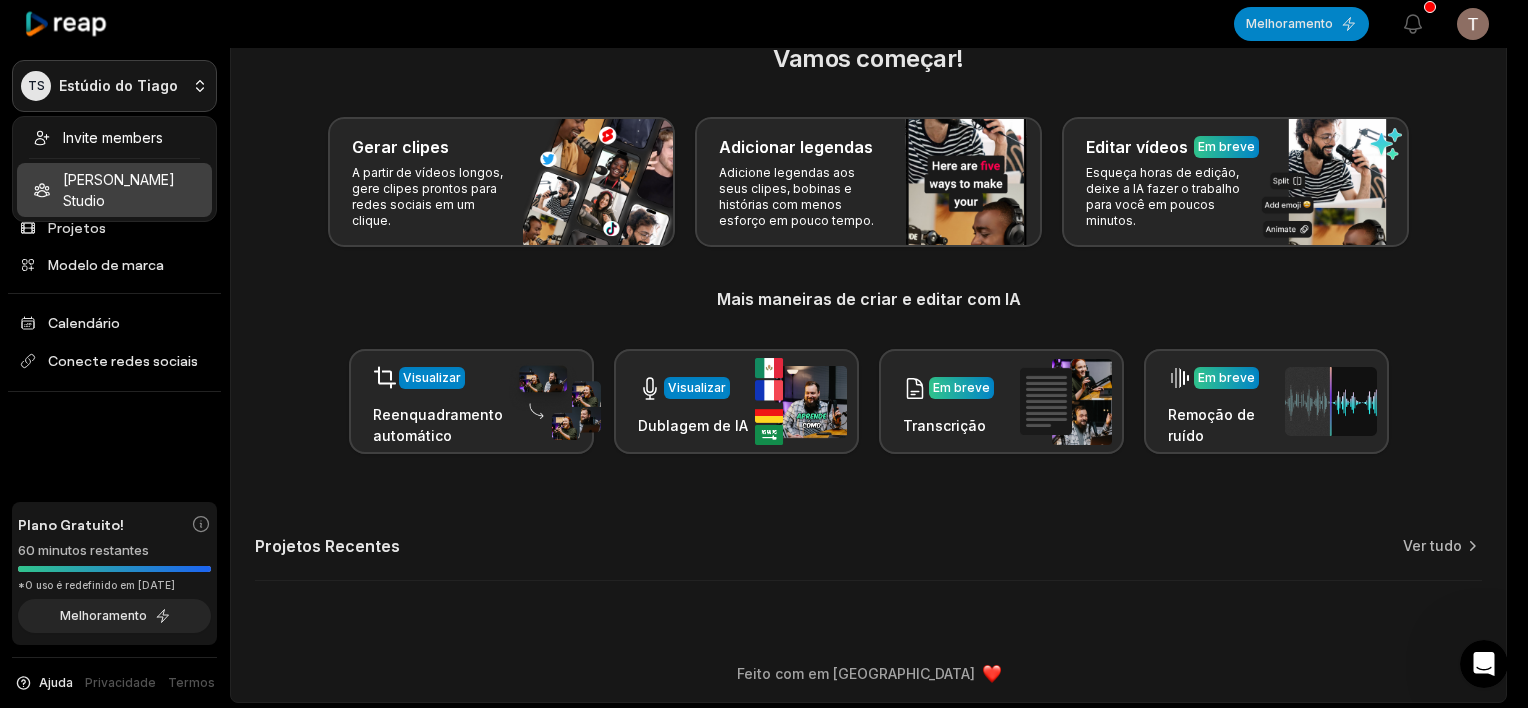 click on "TS Estúdio do Tiago Criar projeto Casa Projetos Modelo de marca Calendário Conecte redes sociais Plano Gratuito! 60 minutos restantes *O uso é redefinido em [DATE] Melhoramento Ajuda Privacidade Termos Open sidebar Melhoramento Ver notificações Abrir menu do usuário   Vamos começar! Gerar clipes A partir de vídeos longos, gere clipes prontos para redes sociais em um clique. Adicionar legendas Adicione legendas aos seus clipes, bobinas e histórias com menos esforço em pouco tempo. Editar vídeos Em breve Esqueça horas de edição, deixe a IA fazer o trabalho para você em poucos minutos. Mais maneiras de criar e editar com IA Visualizar Reenquadramento automático Visualizar Dublagem de IA Em breve Transcrição Em breve Remoção de ruído Projetos Recentes Ver tudo Feito com em [GEOGRAPHIC_DATA] Invite members [PERSON_NAME] Studio" at bounding box center [764, 309] 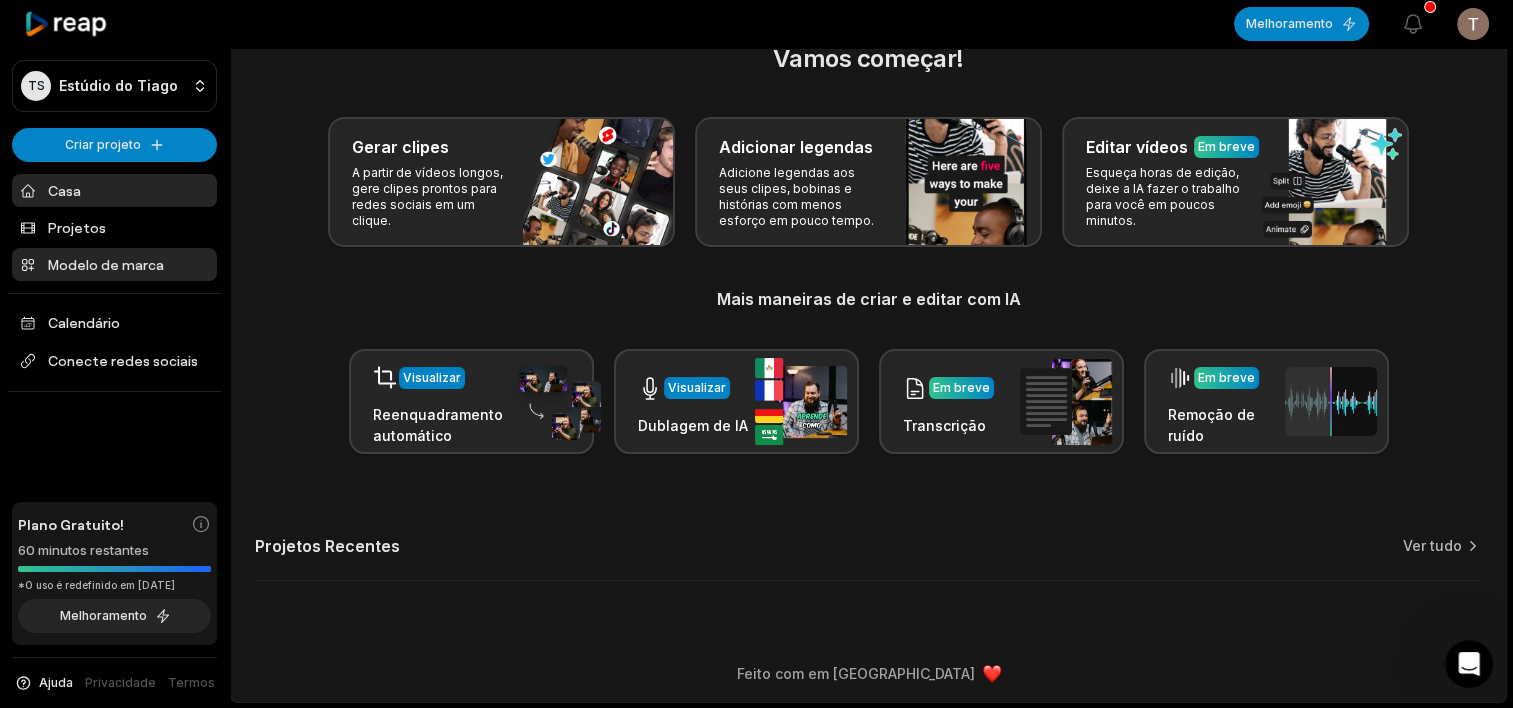 click on "Modelo de marca" at bounding box center [114, 264] 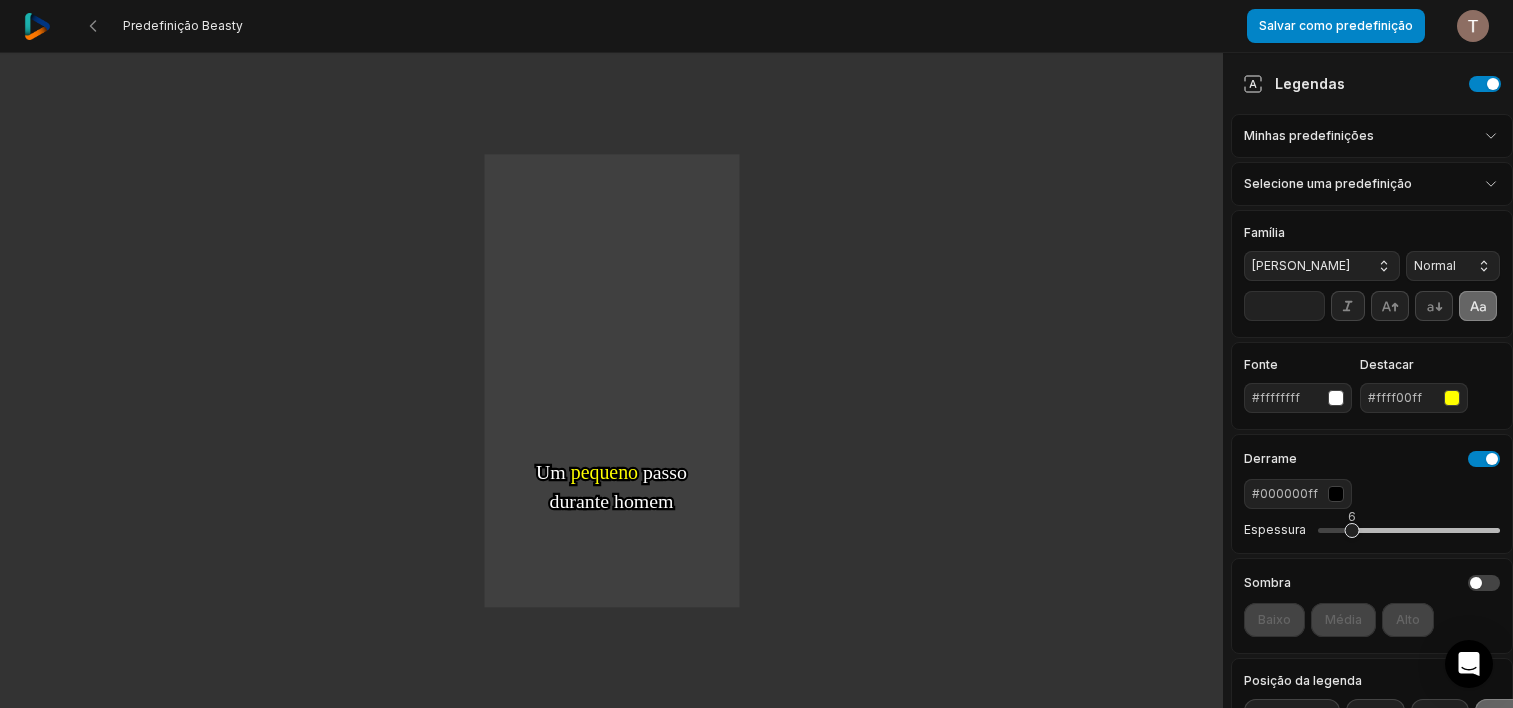 scroll, scrollTop: 0, scrollLeft: 0, axis: both 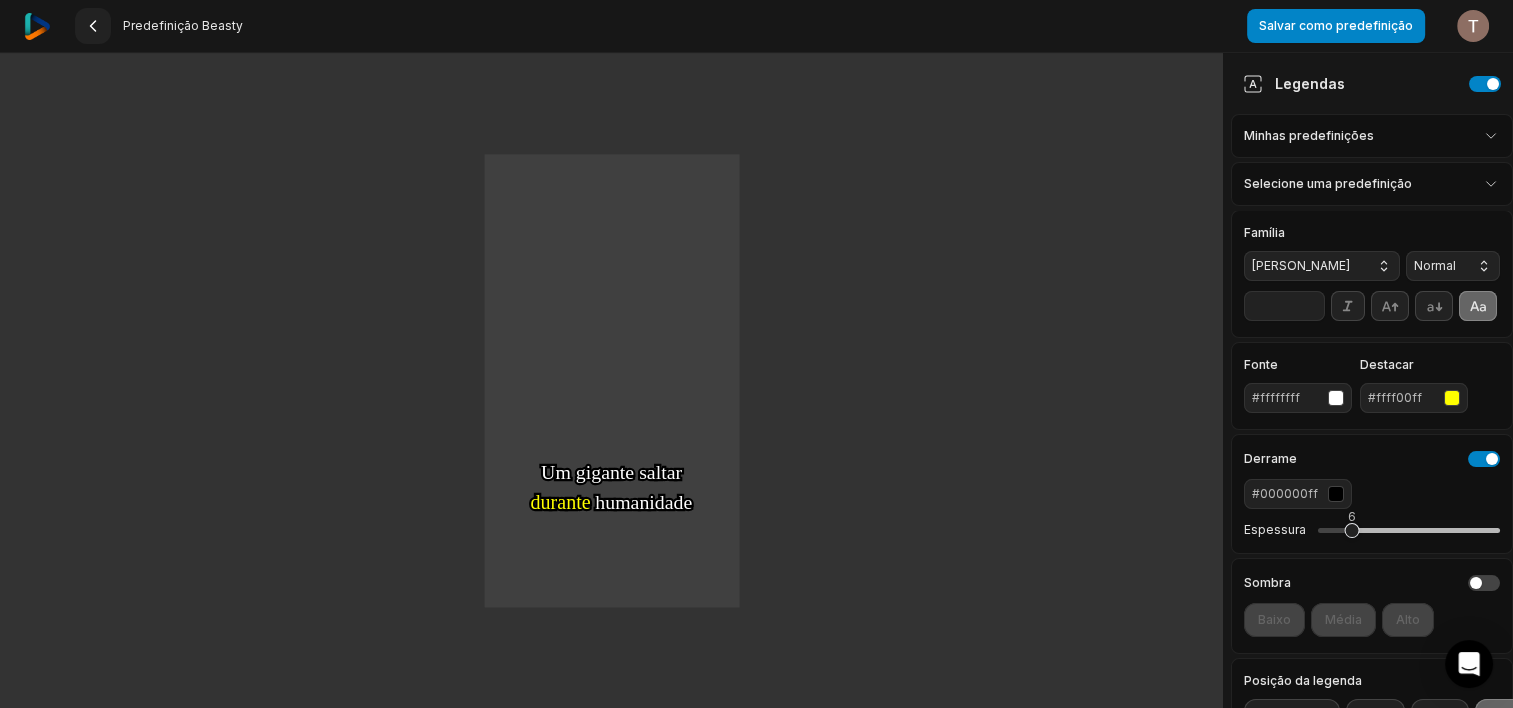click 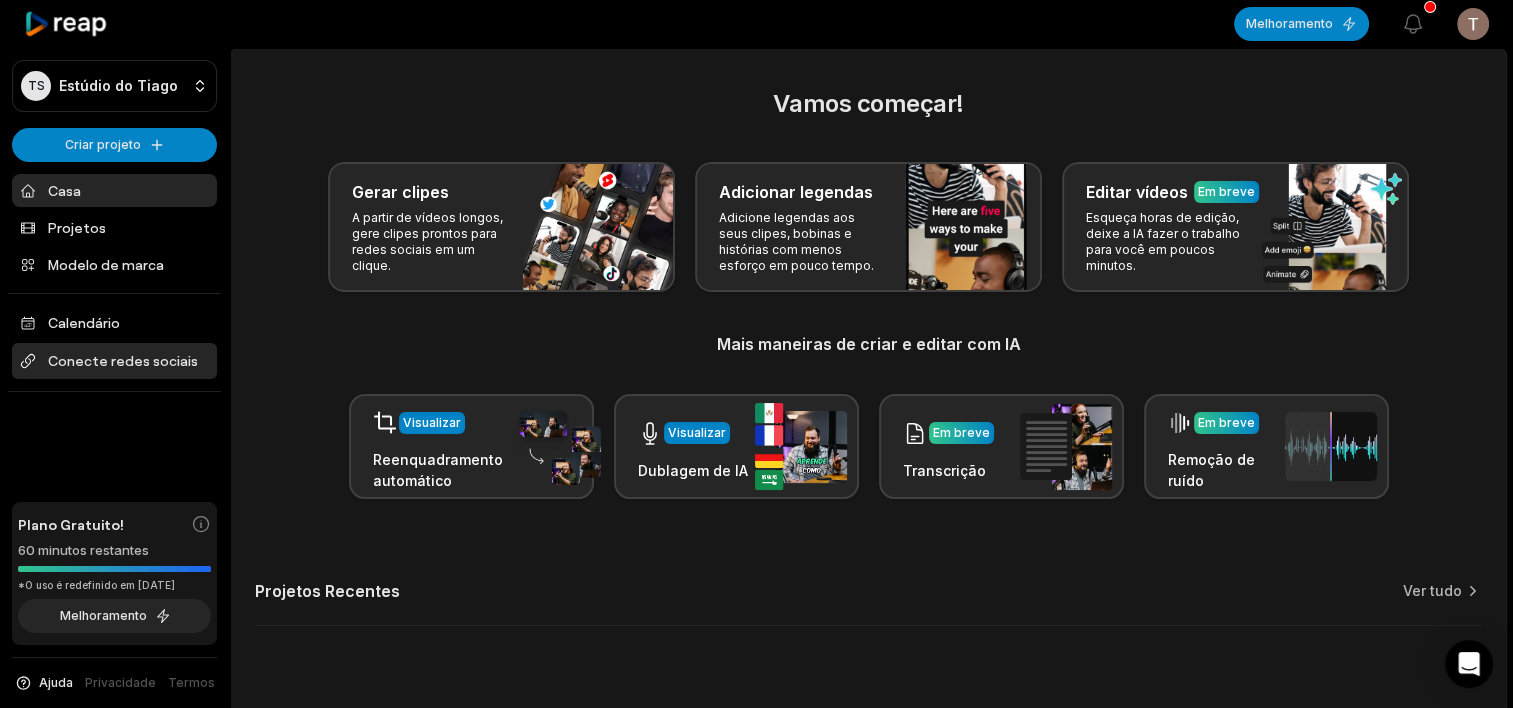 click on "Conecte redes sociais" at bounding box center [114, 361] 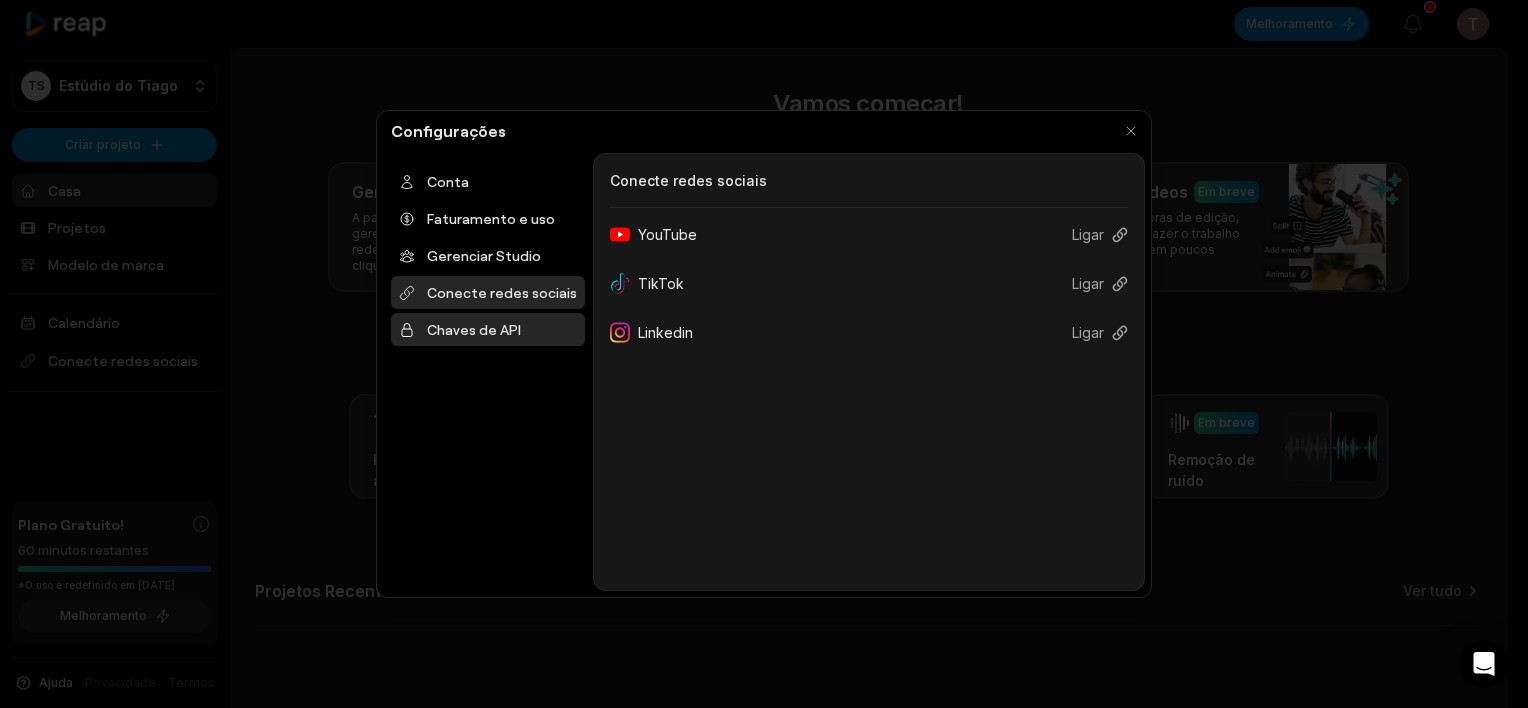 click on "Chaves de API" at bounding box center [474, 329] 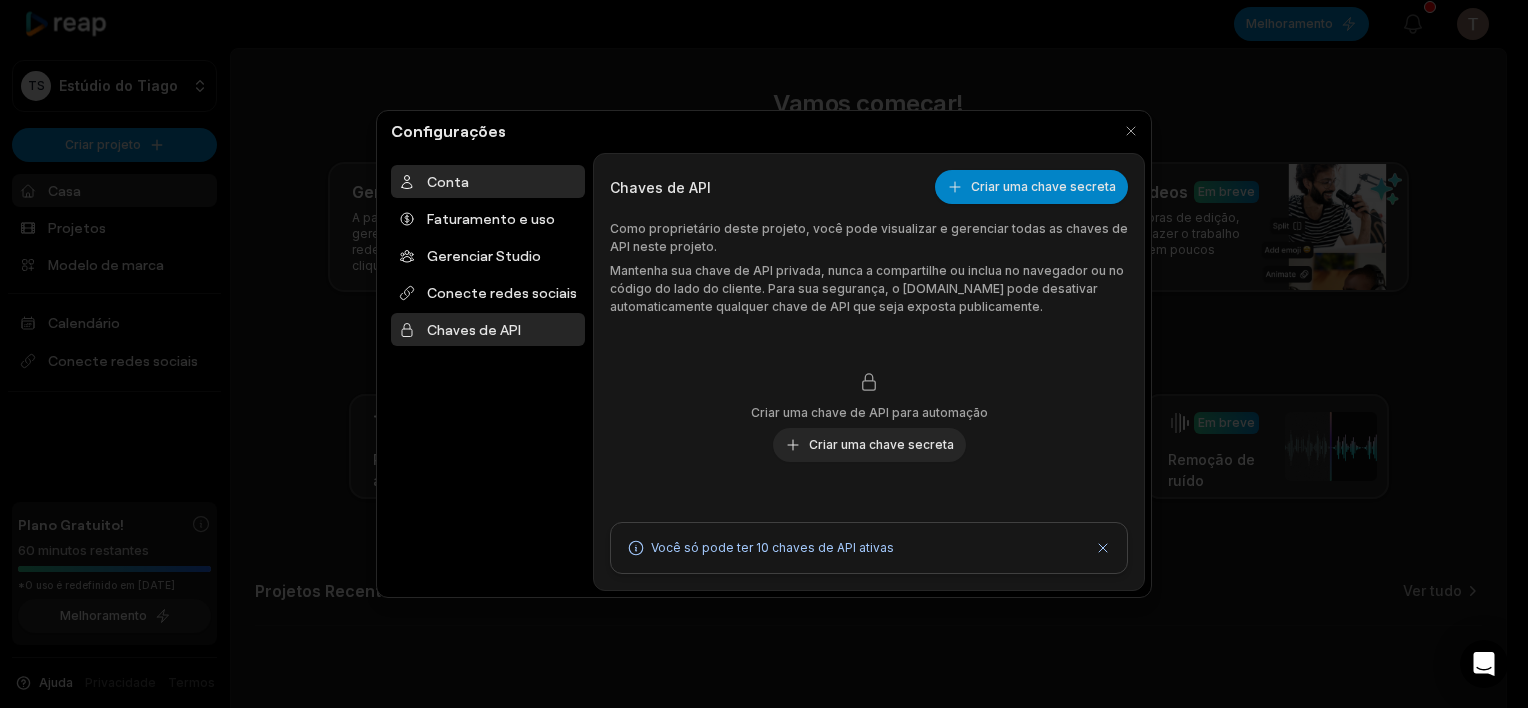click on "Conta" at bounding box center [488, 181] 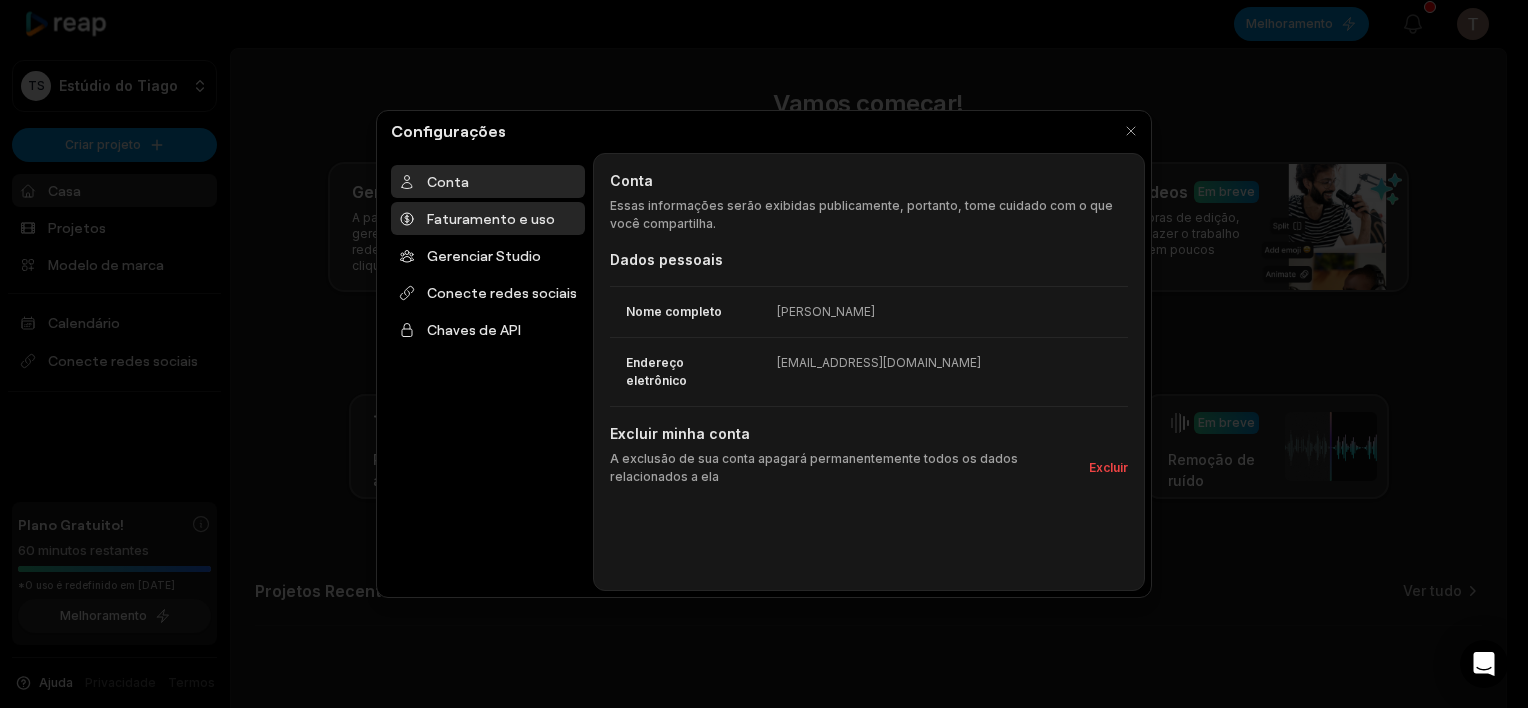click on "Faturamento e uso" at bounding box center [491, 218] 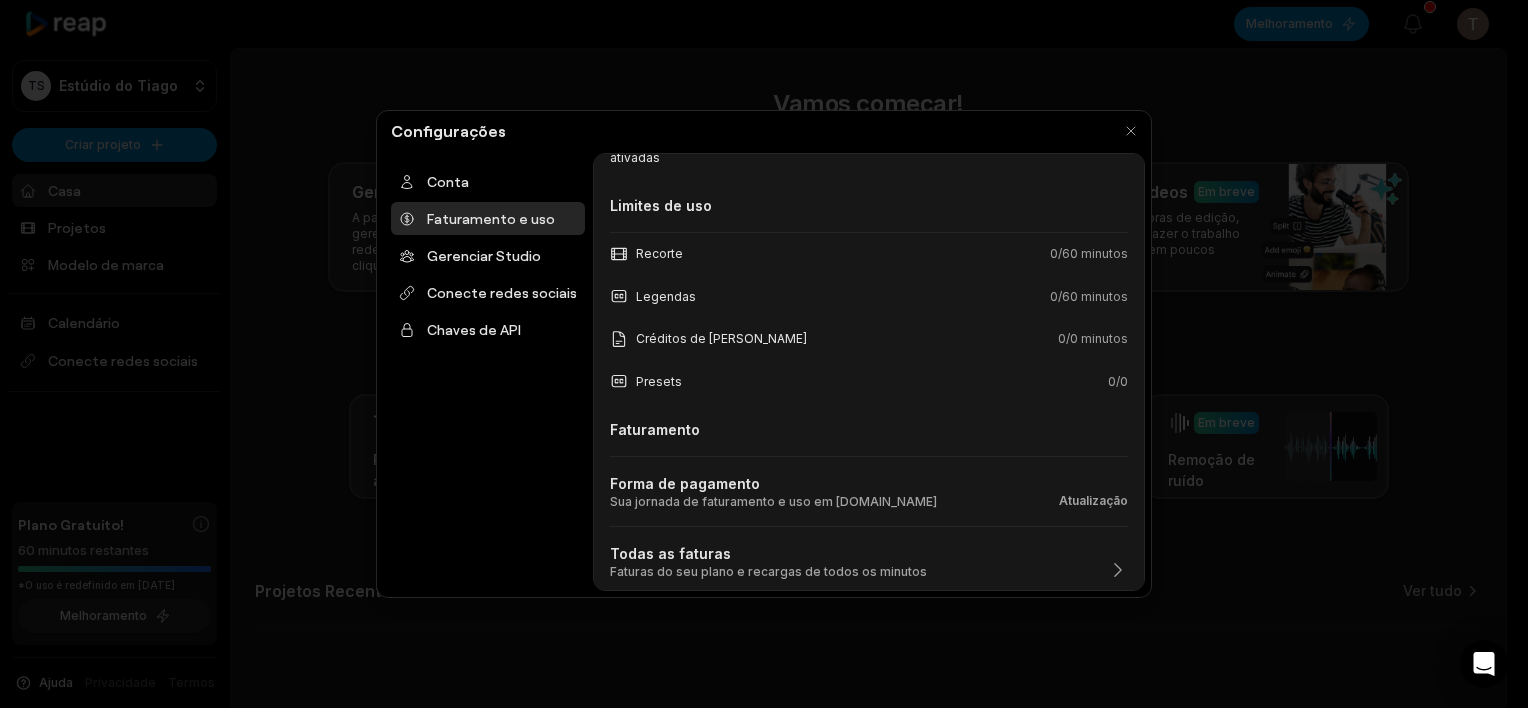 scroll, scrollTop: 200, scrollLeft: 0, axis: vertical 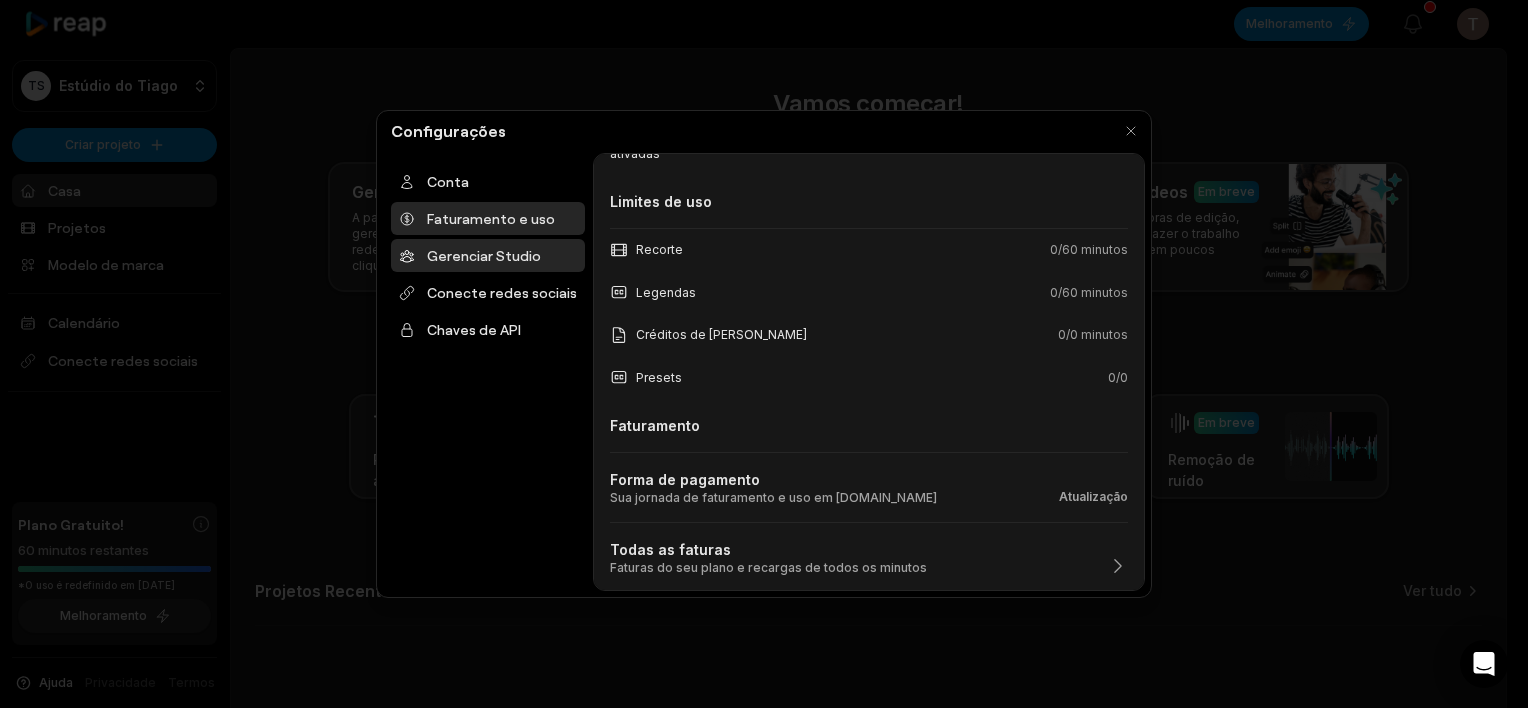 click on "Gerenciar Studio" at bounding box center (488, 255) 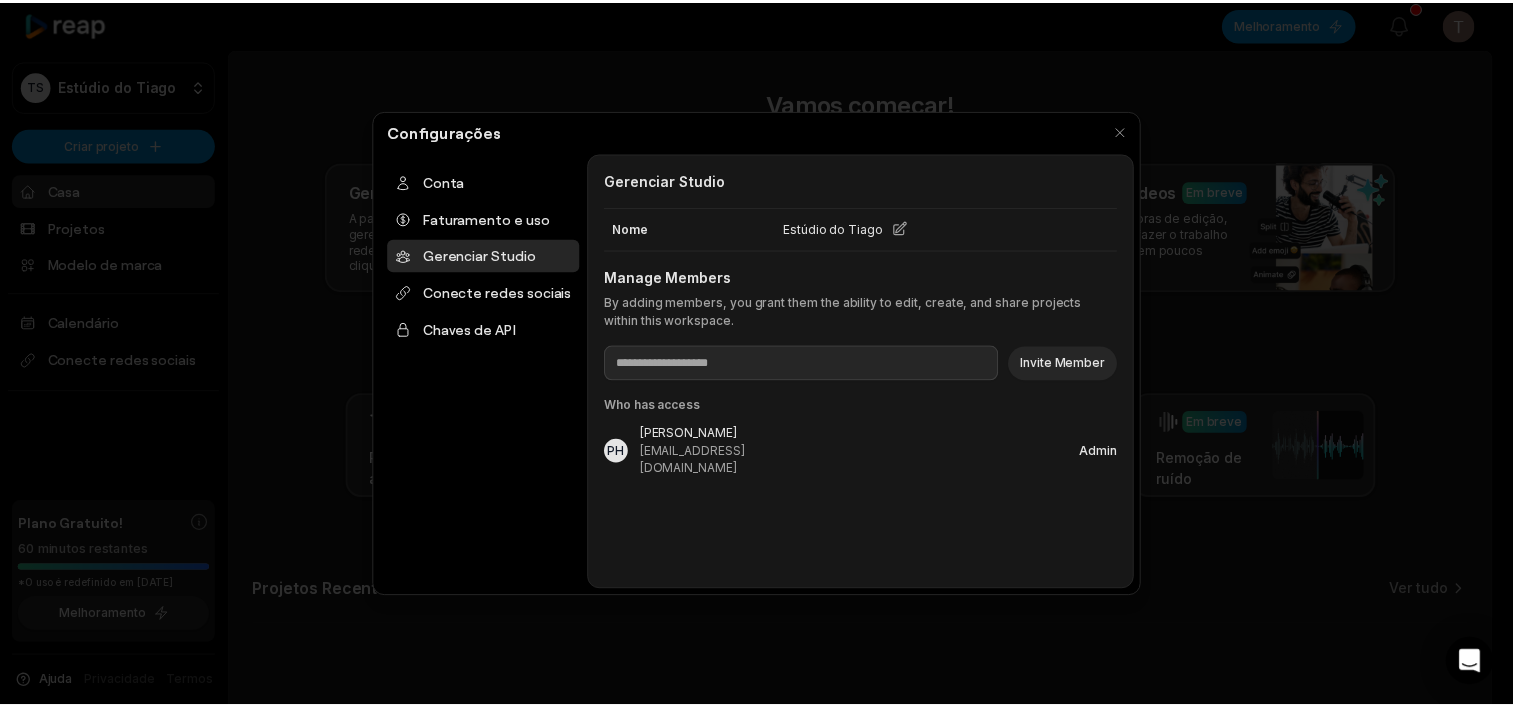 scroll, scrollTop: 0, scrollLeft: 0, axis: both 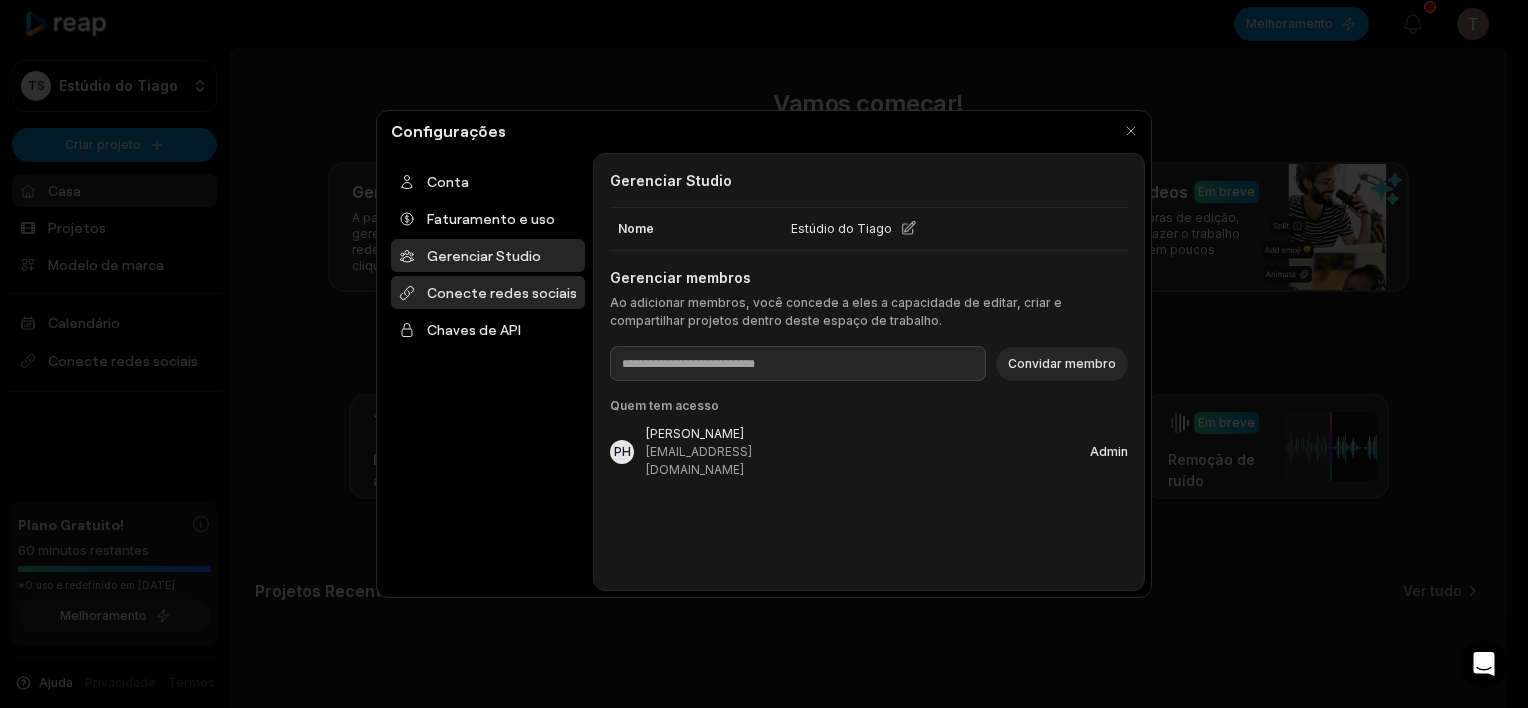 click on "Conecte redes sociais" at bounding box center (488, 292) 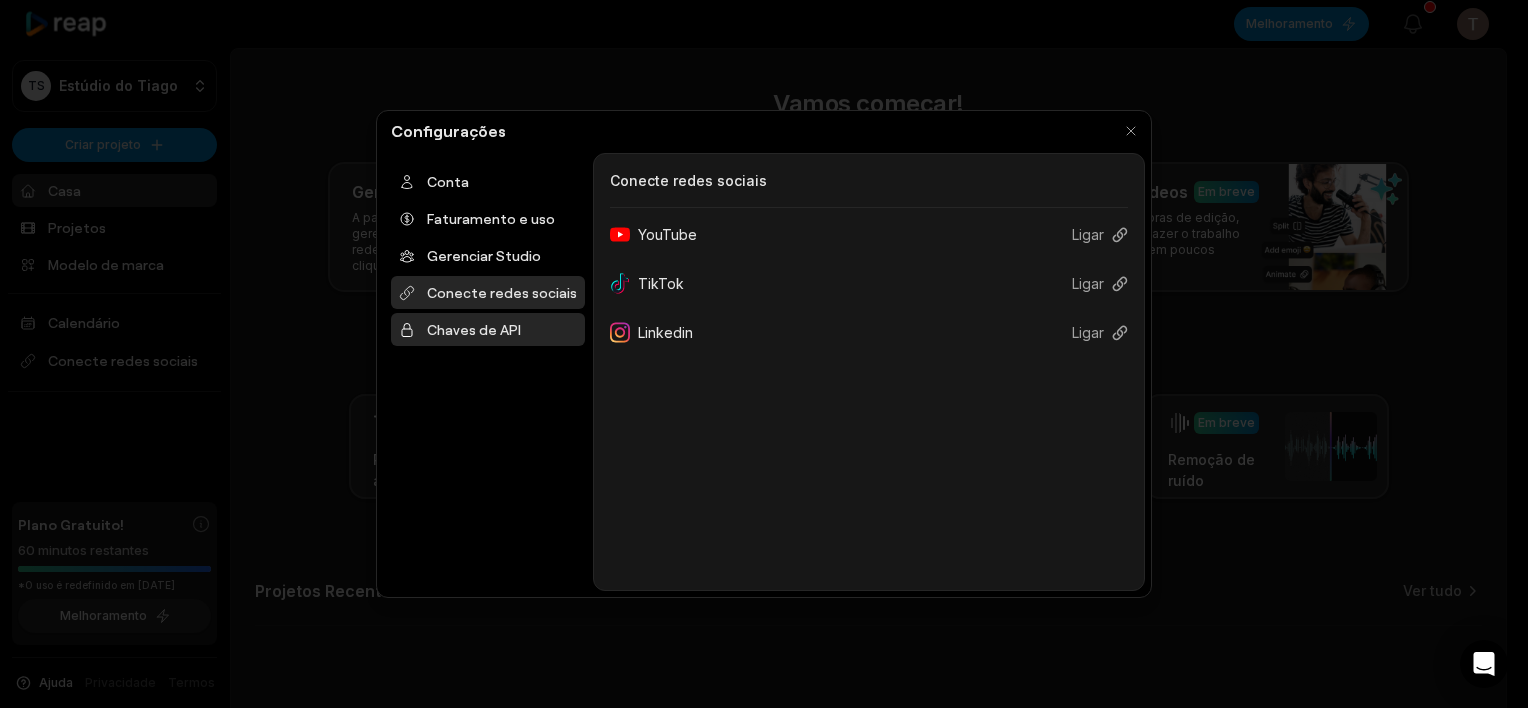 click on "Chaves de API" at bounding box center [488, 329] 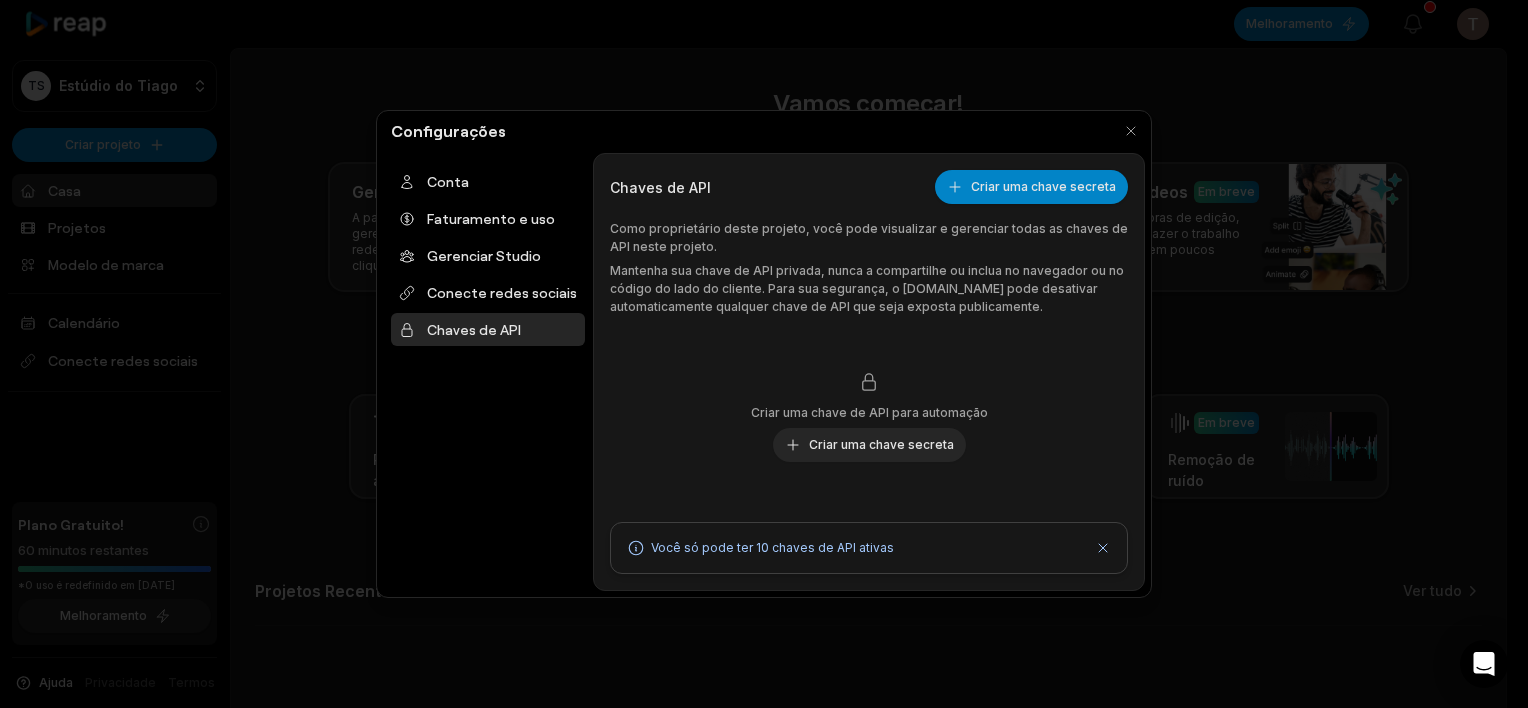 click 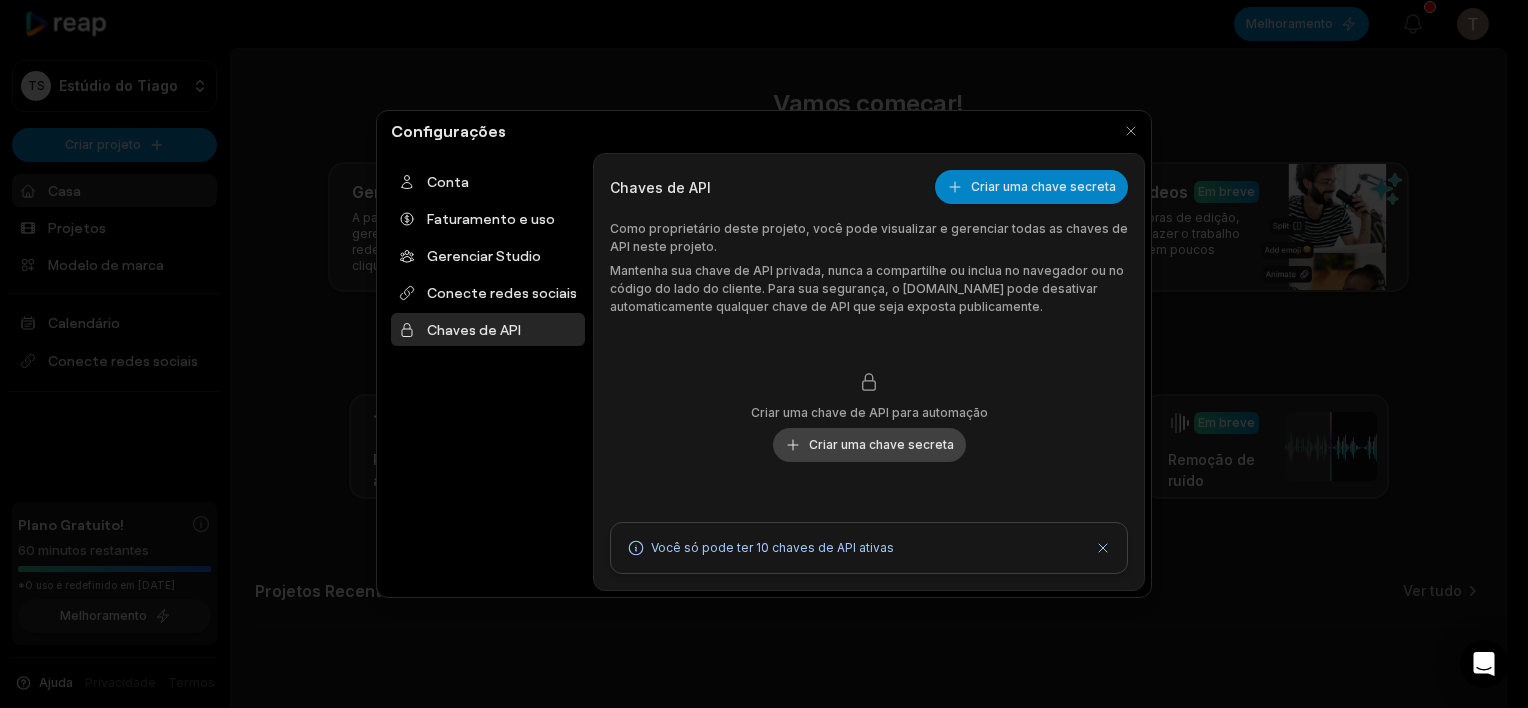 click on "Criar uma chave secreta" at bounding box center [869, 445] 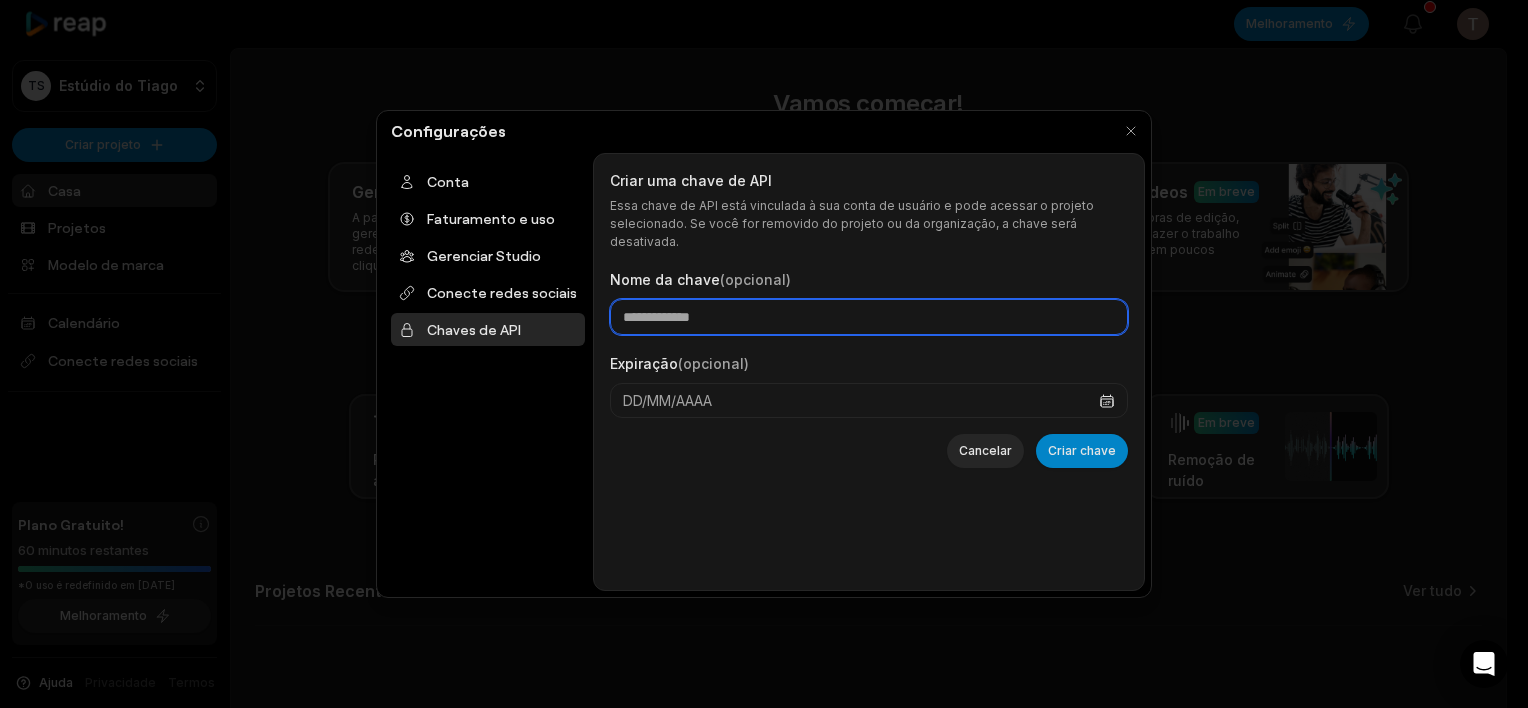 click on "Nome da chave  (opcional)" at bounding box center (869, 317) 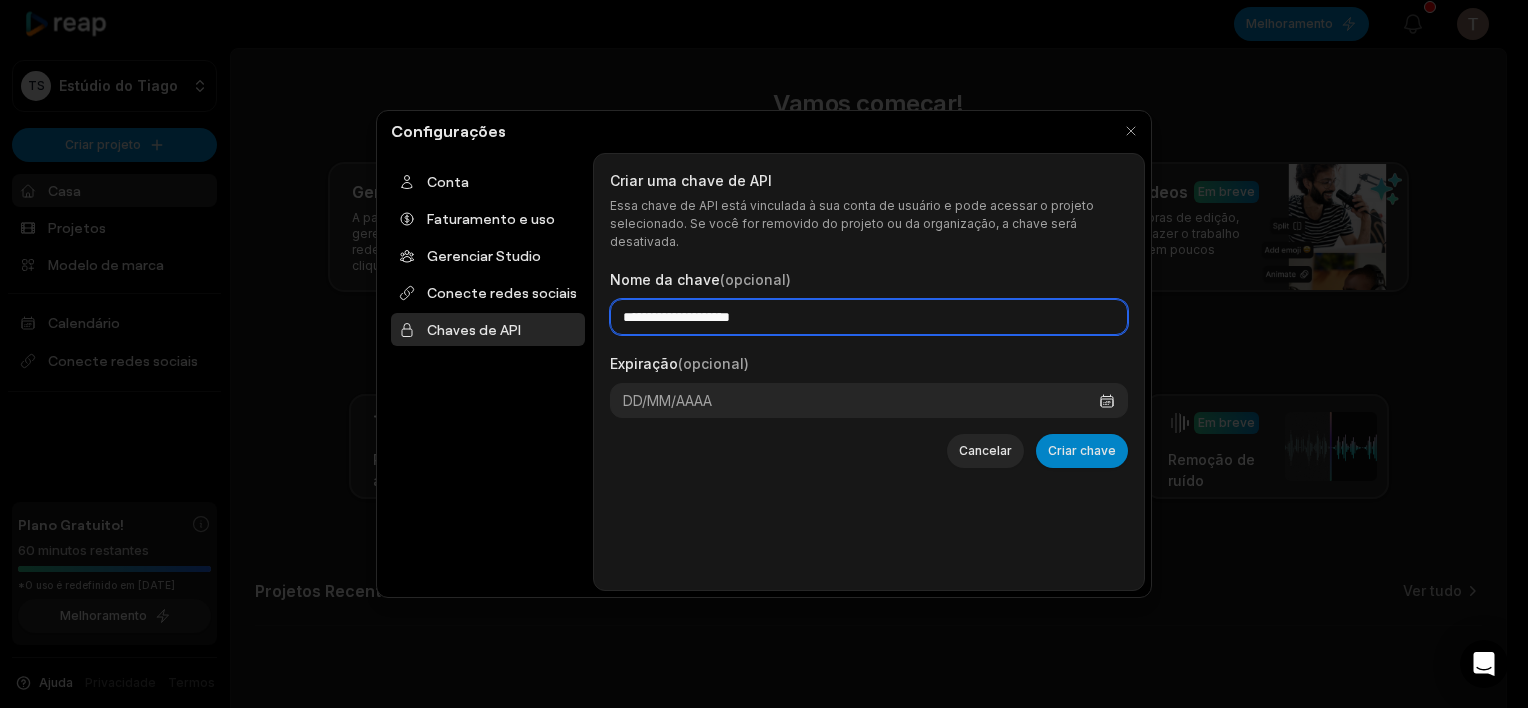 type on "**********" 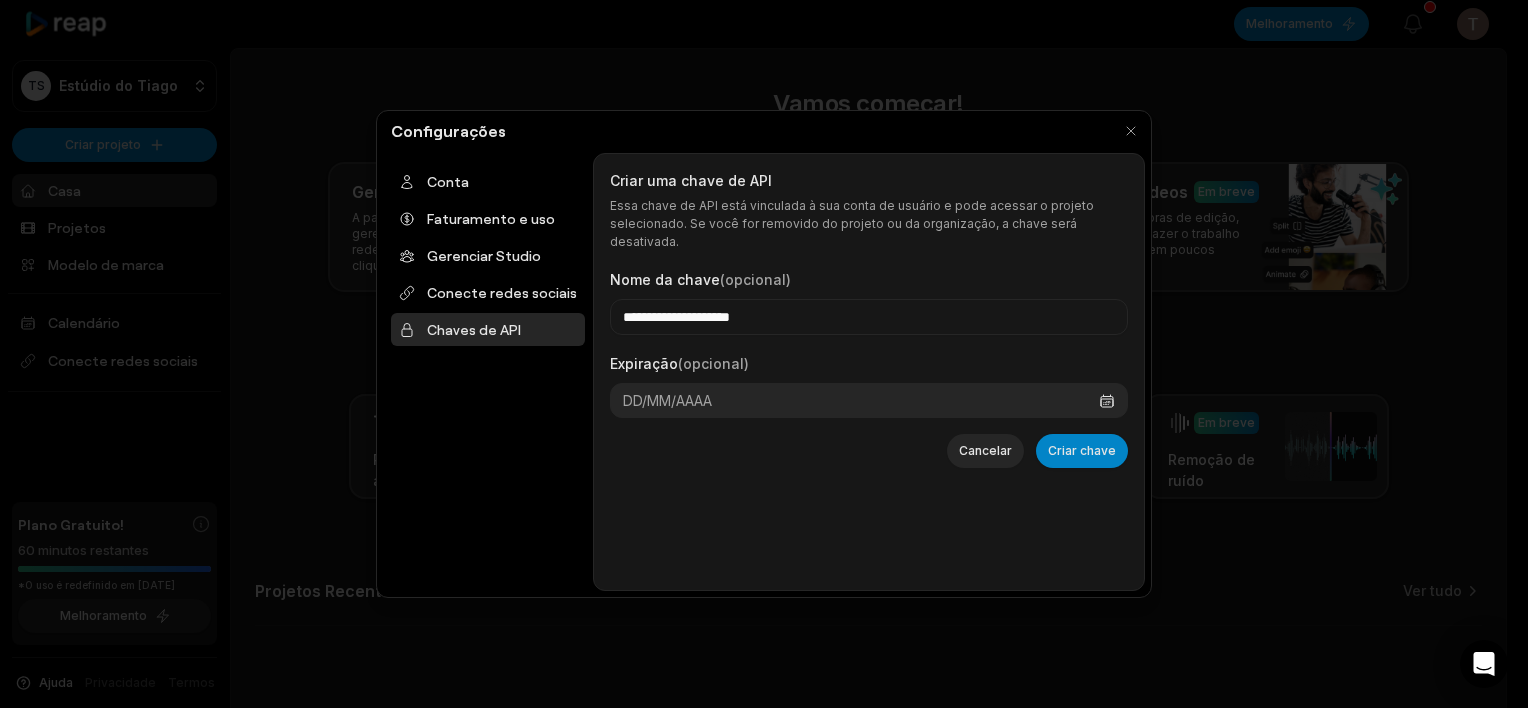 click on "DD/MM/AAAA" at bounding box center [667, 400] 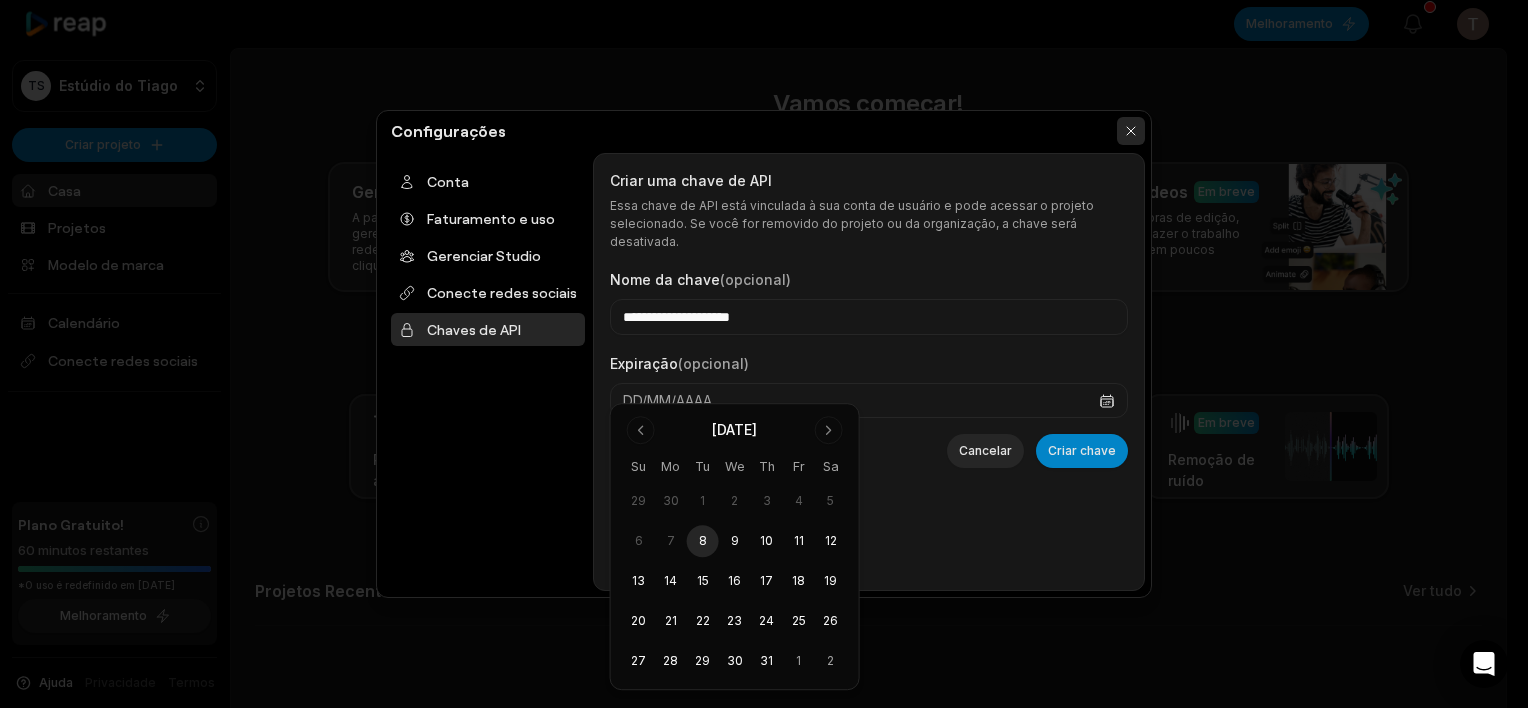 click at bounding box center [1131, 131] 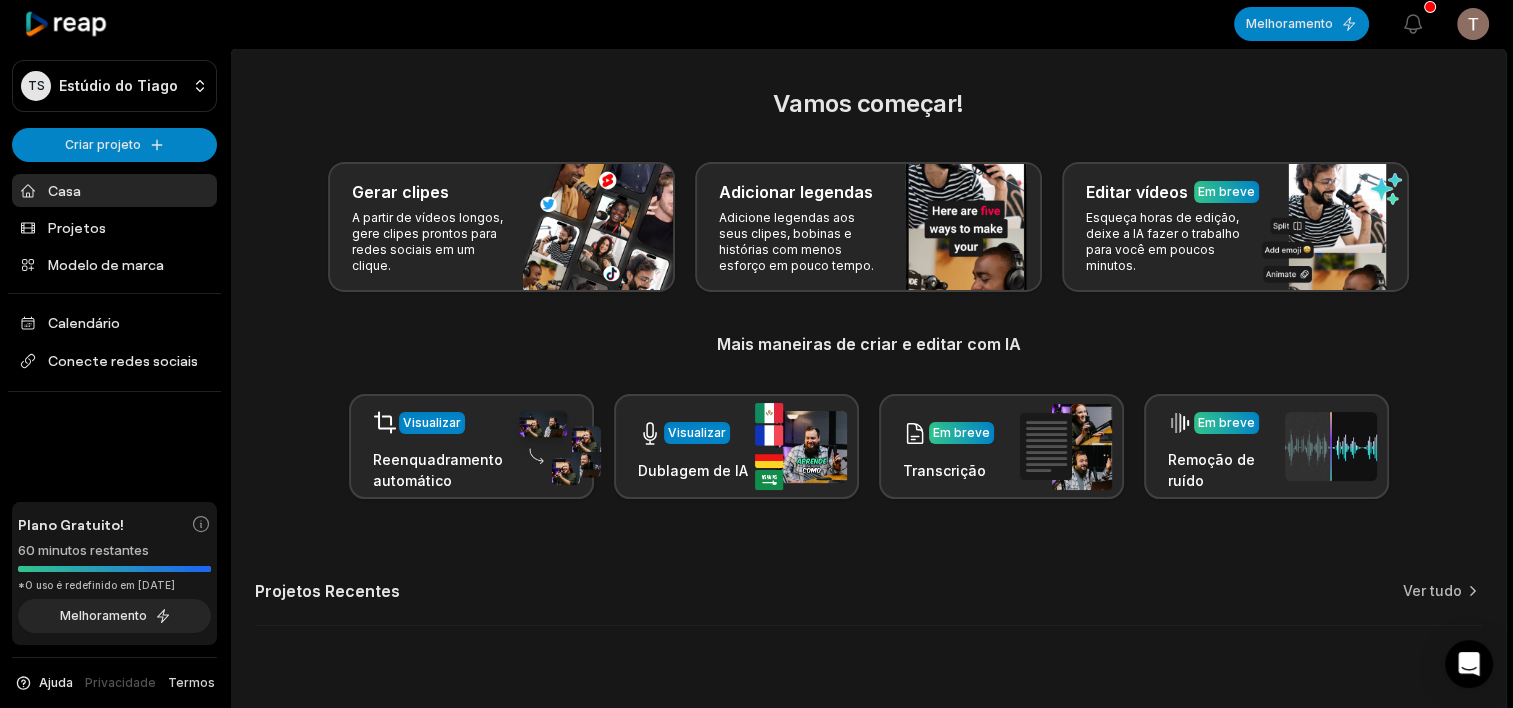 click on "Termos" at bounding box center (191, 683) 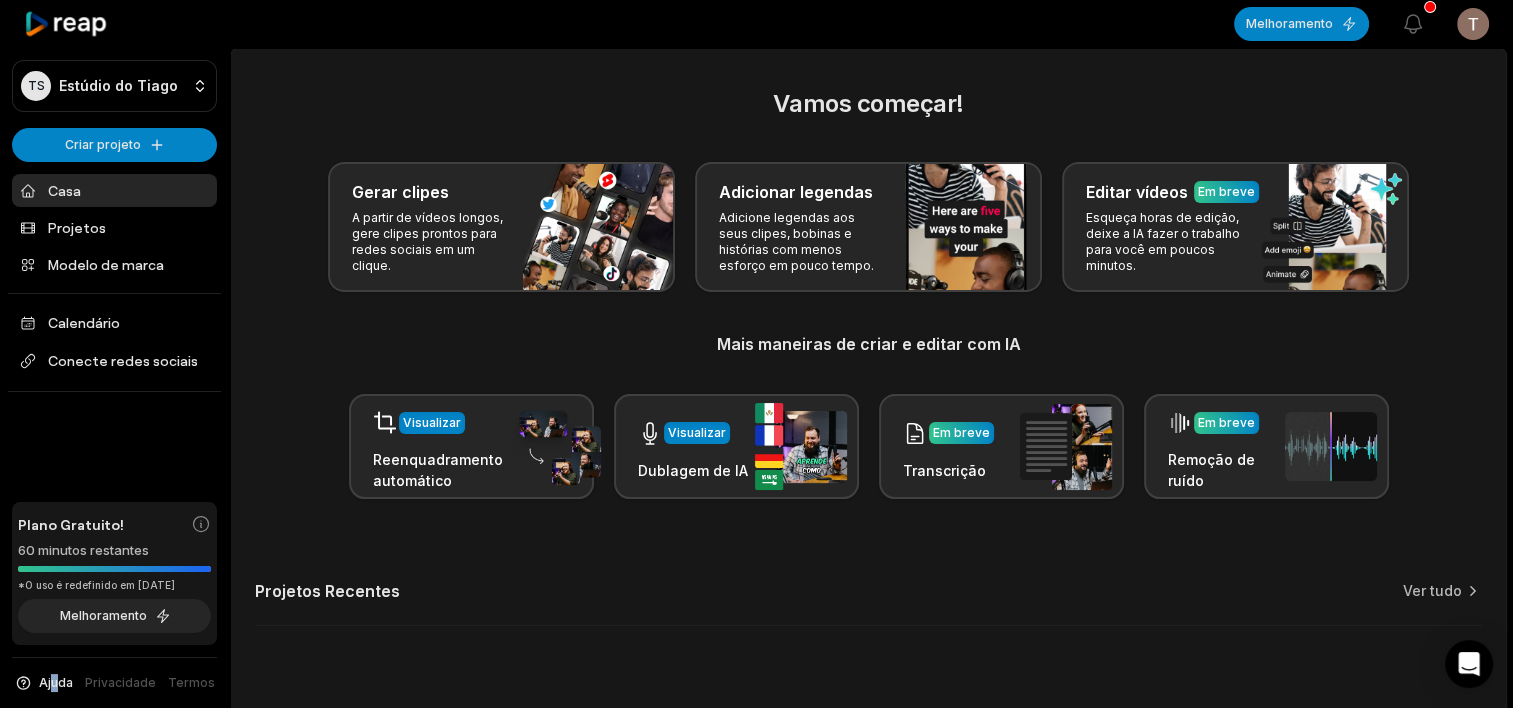 drag, startPoint x: 61, startPoint y: 693, endPoint x: 54, endPoint y: 680, distance: 14.764823 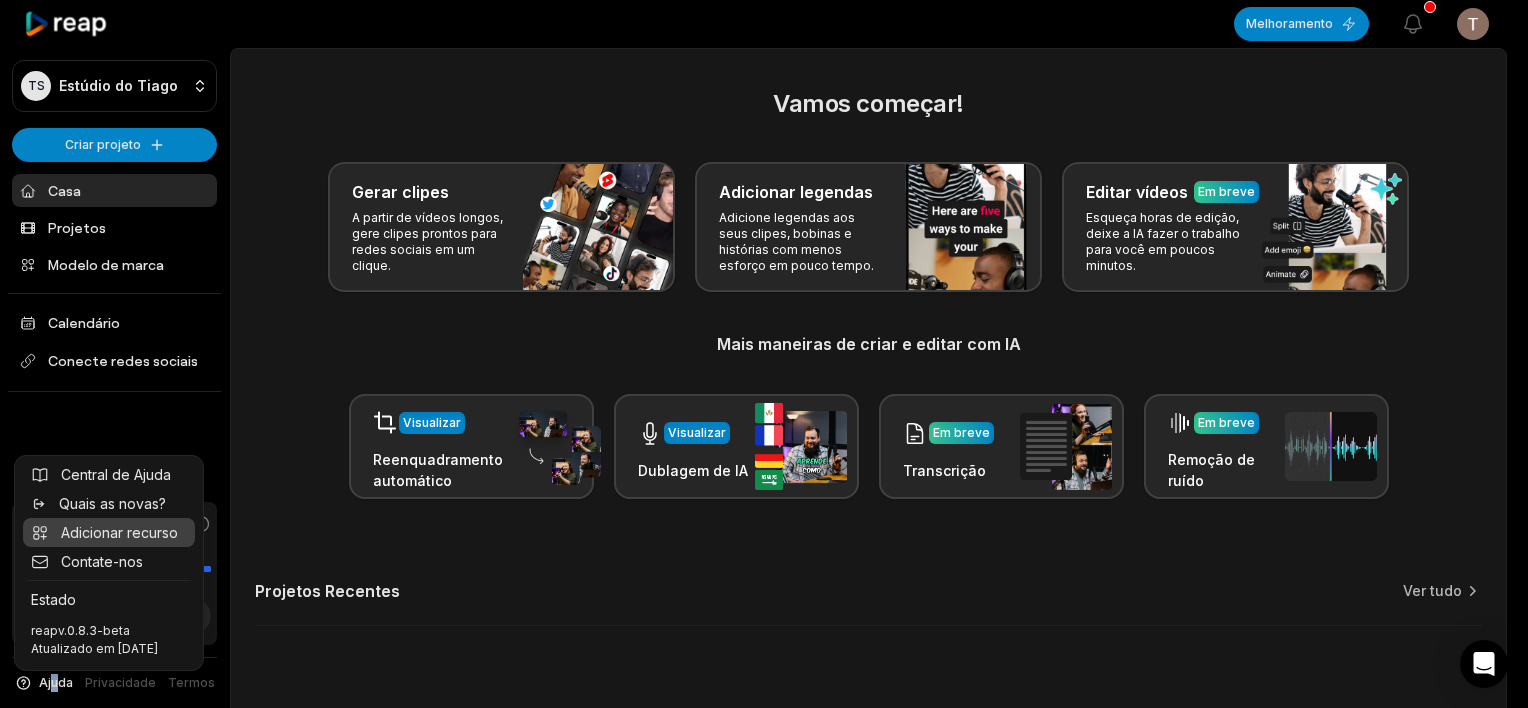 click on "Adicionar recurso" at bounding box center [119, 532] 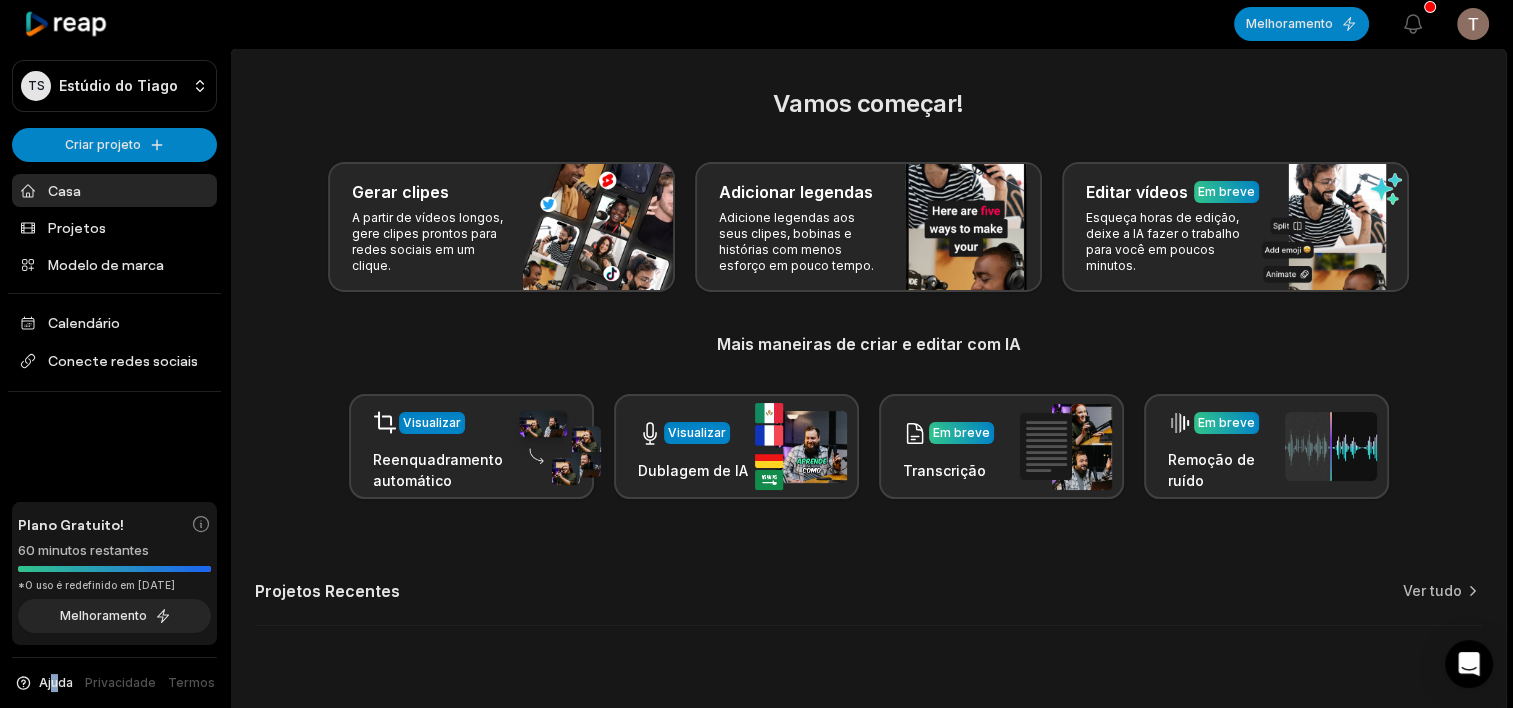 click on "Ajuda" at bounding box center [56, 683] 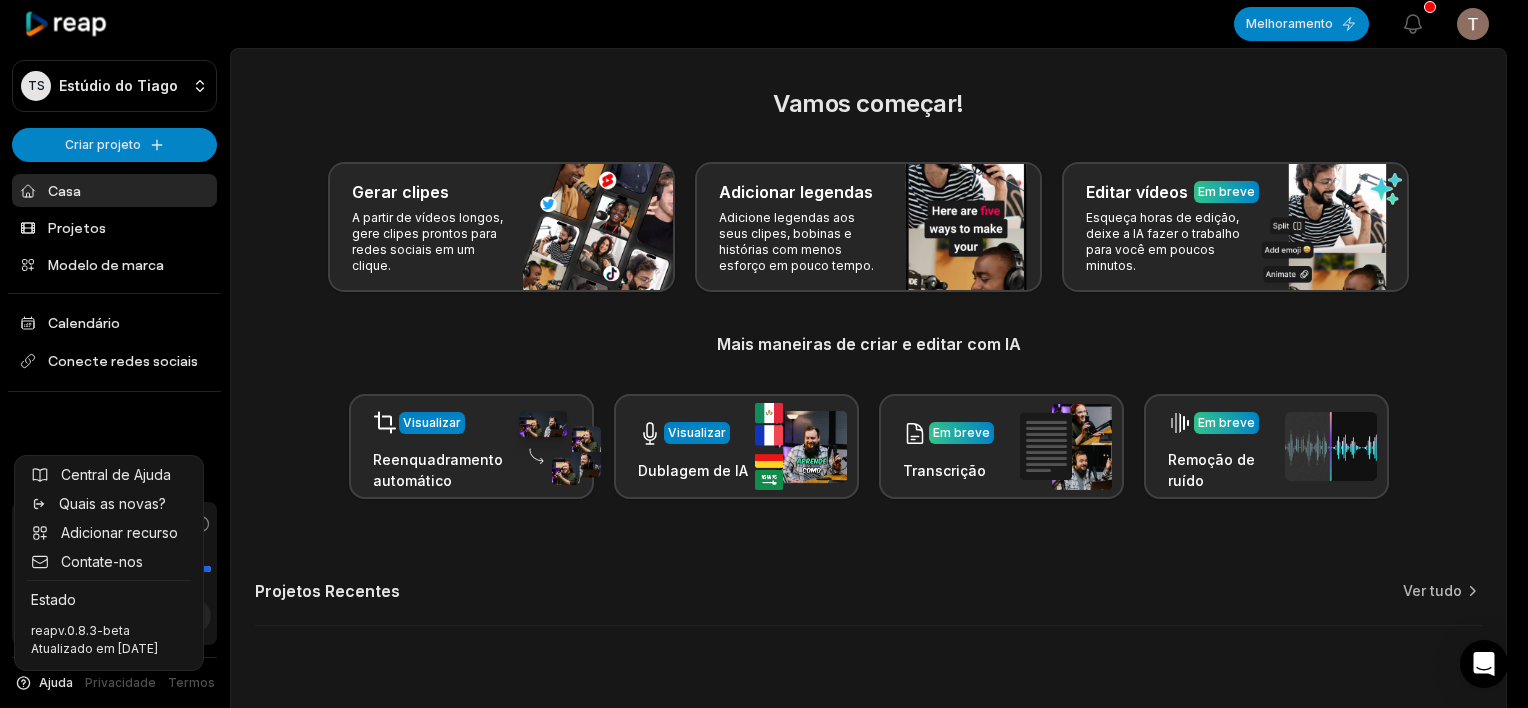 click on "TS Estúdio do Tiago Criar projeto Casa Projetos Modelo de marca Calendário Conecte redes sociais Plano Gratuito! 60 minutos restantes *O uso é redefinido em [DATE] Melhoramento Ajuda Central de Ajuda Quais as novas? Adicionar recurso Contate-nos Estado reap  v.0.8.3-beta Atualizado em [DATE] Privacidade Termos Open sidebar Melhoramento Ver notificações Abrir menu do usuário   Vamos começar! Gerar clipes A partir de vídeos longos, gere clipes prontos para redes sociais em um clique. Adicionar legendas Adicione legendas aos seus clipes, bobinas e histórias com menos esforço em pouco tempo. Editar vídeos Em breve Esqueça horas de edição, deixe a IA fazer o trabalho para você em poucos minutos. Mais maneiras de criar e editar com IA Visualizar Reenquadramento automático Visualizar Dublagem de IA Em breve Transcrição Em breve Remoção de ruído Projetos Recentes Ver tudo Feito com em [GEOGRAPHIC_DATA]" at bounding box center (756, 377) 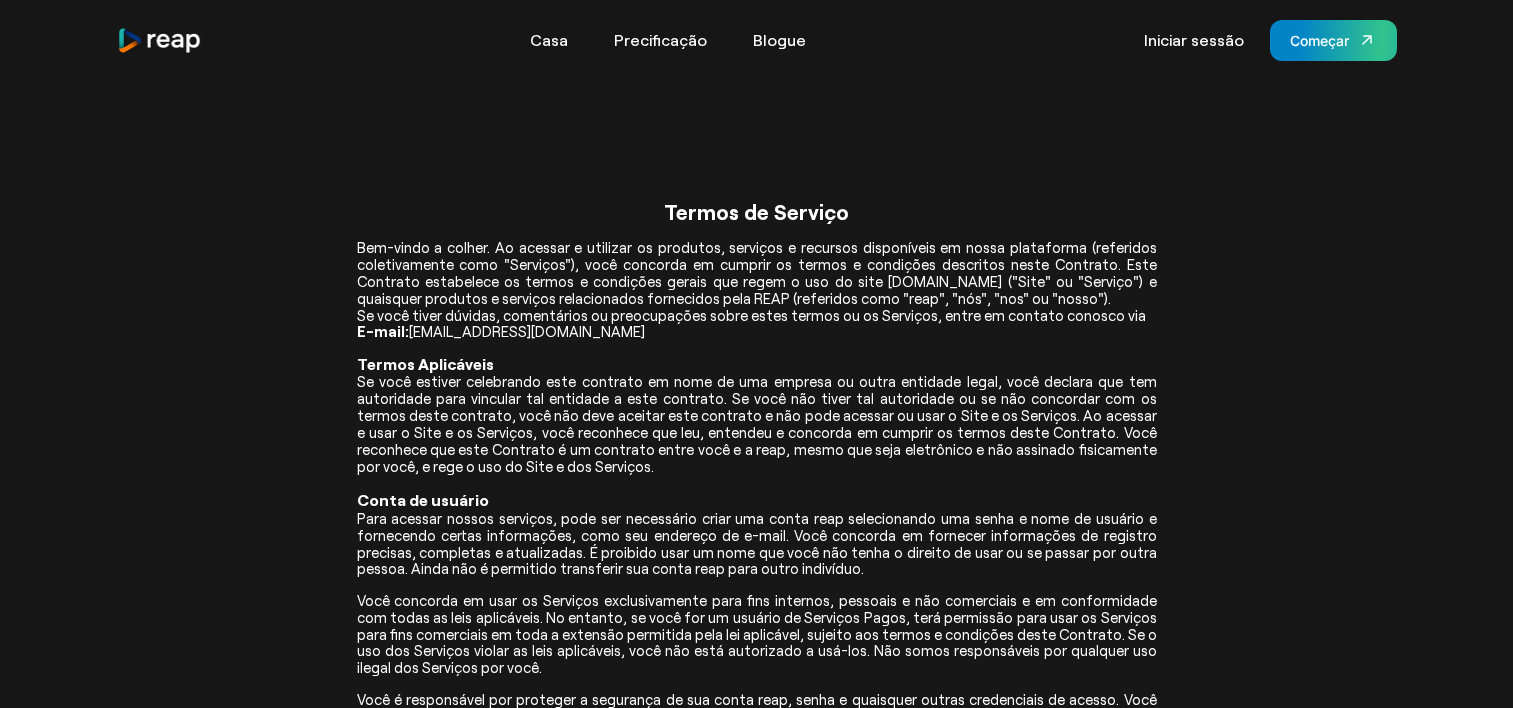 scroll, scrollTop: 0, scrollLeft: 0, axis: both 